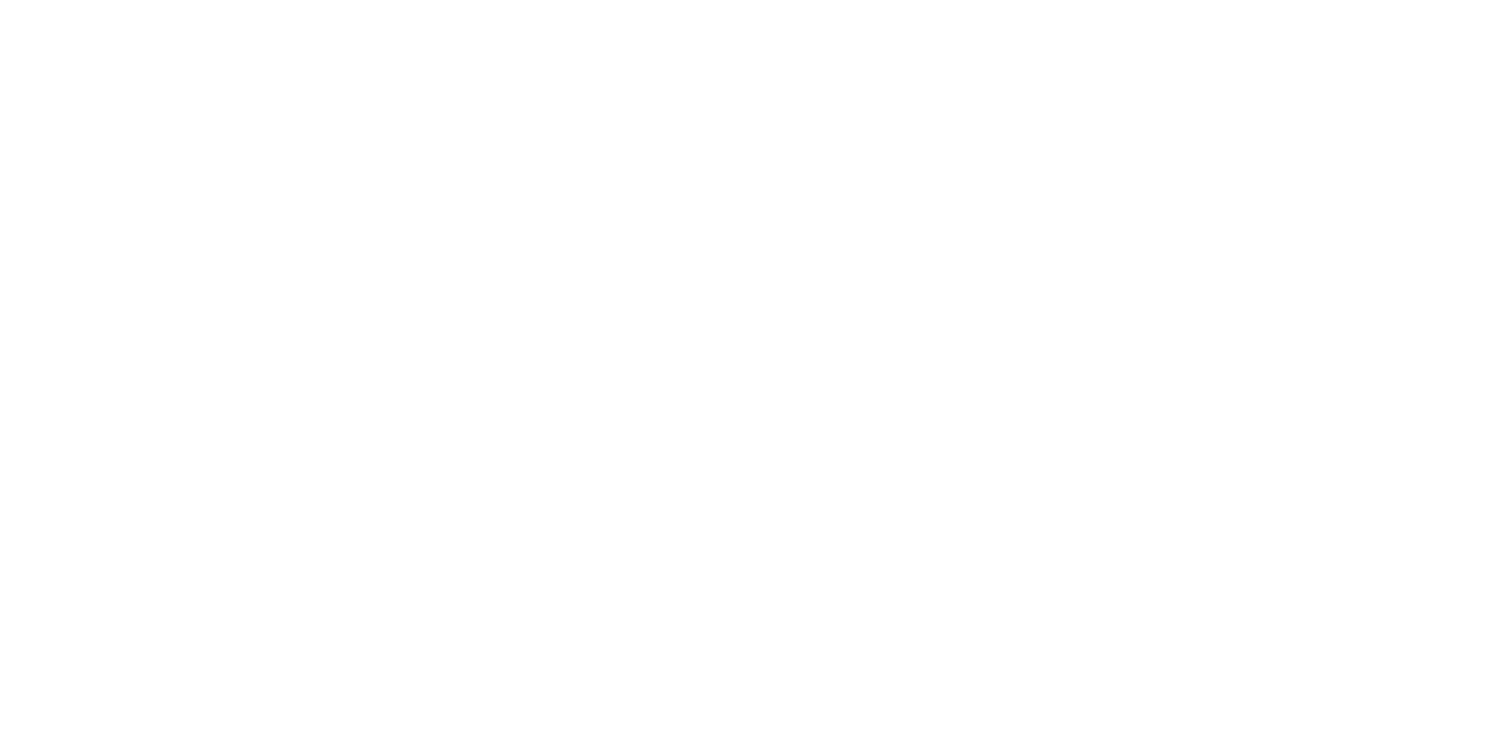 scroll, scrollTop: 0, scrollLeft: 0, axis: both 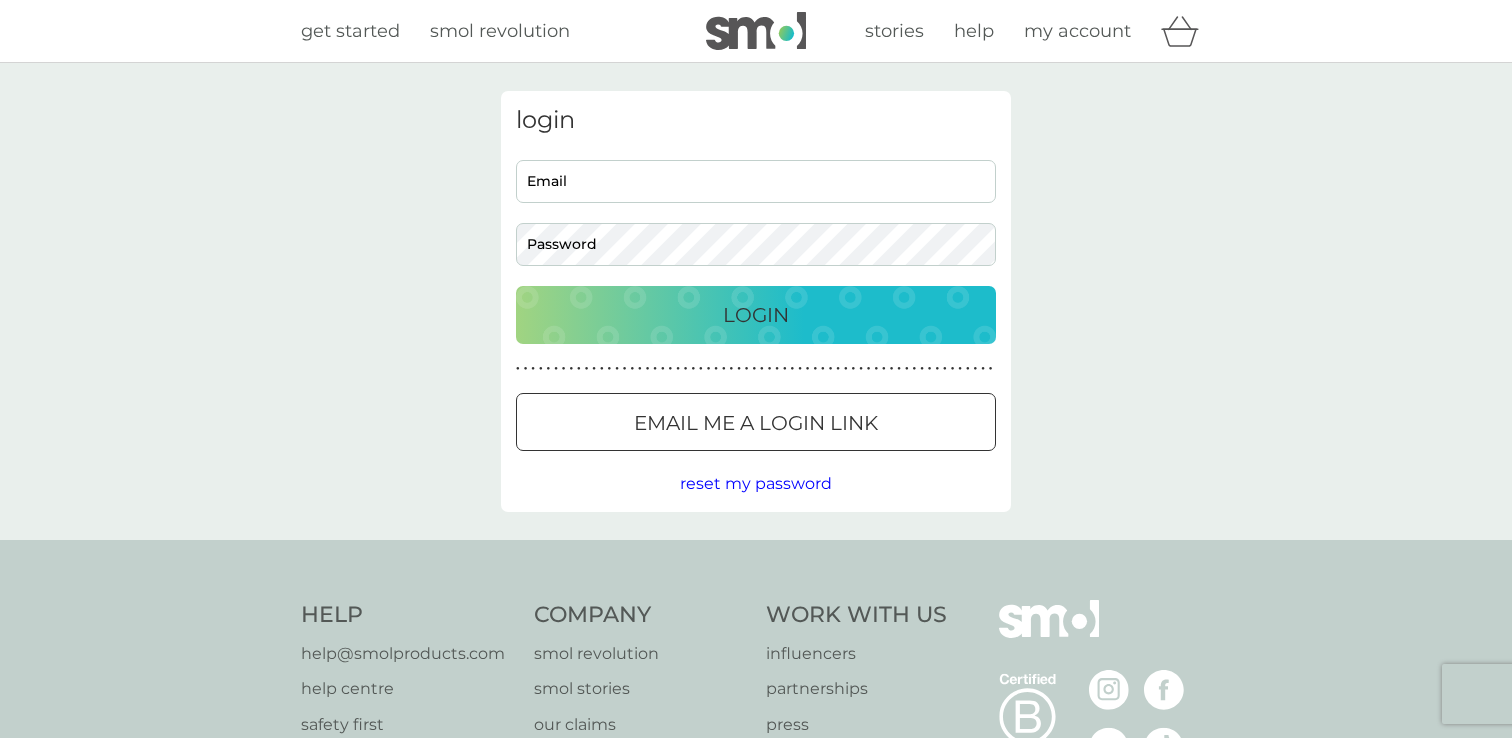 type on "[EMAIL]" 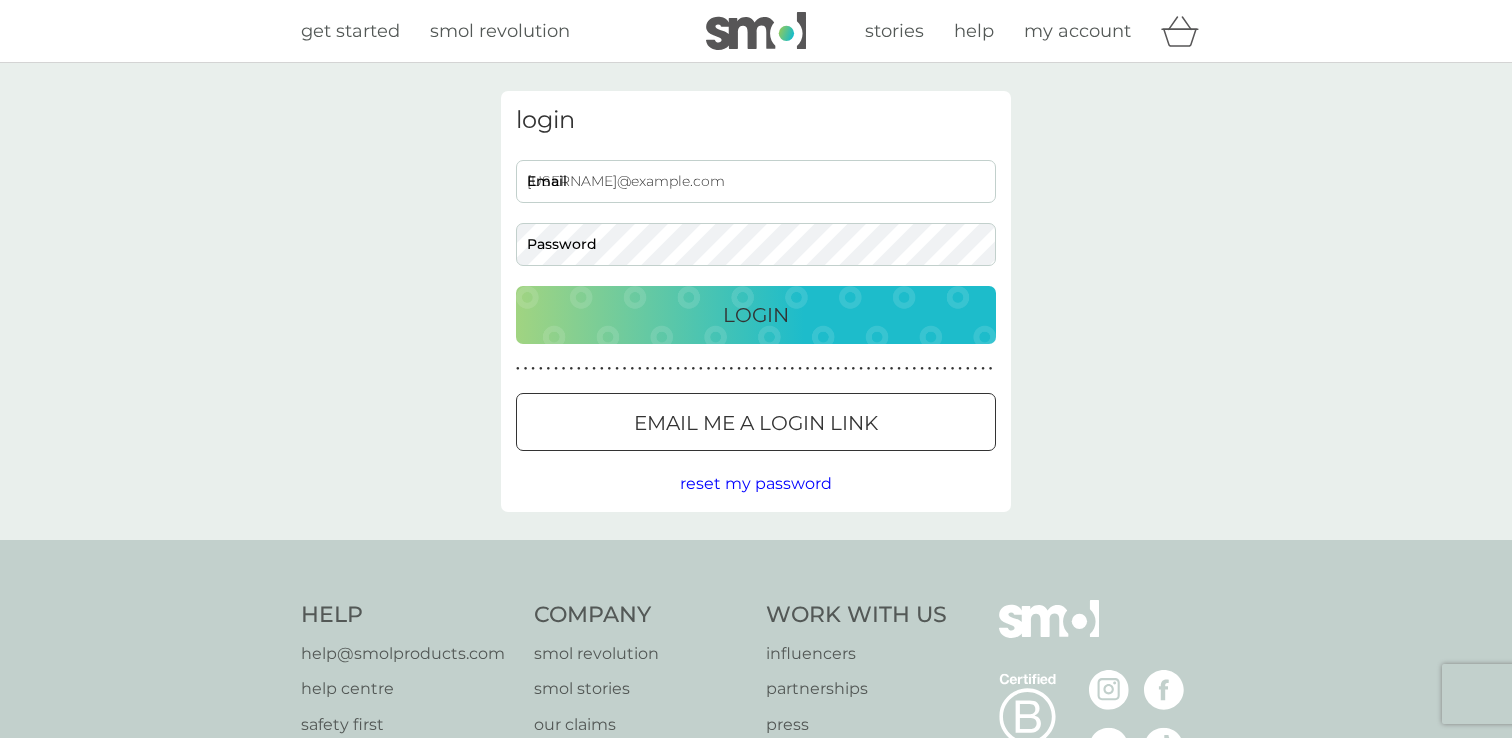 click on "Login" at bounding box center (756, 315) 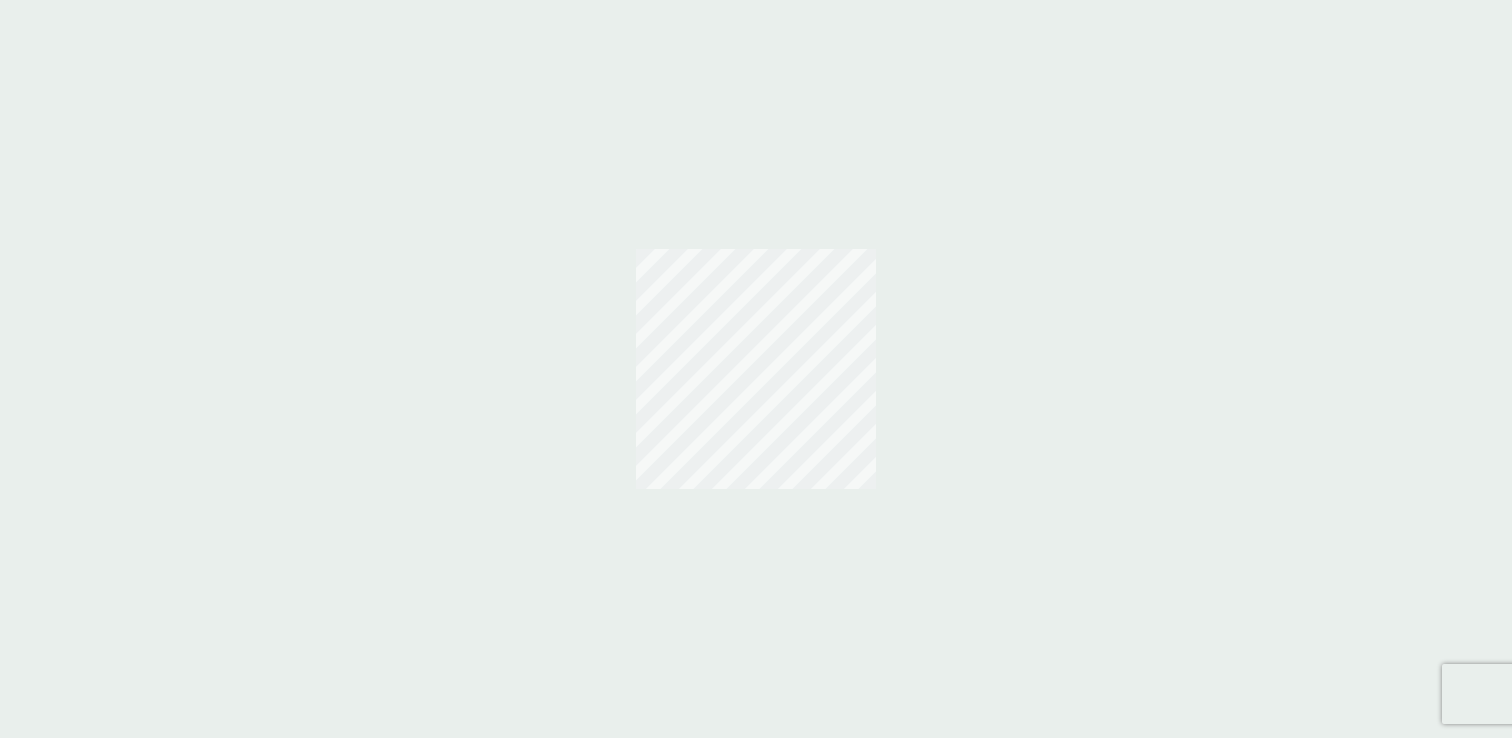 scroll, scrollTop: 0, scrollLeft: 0, axis: both 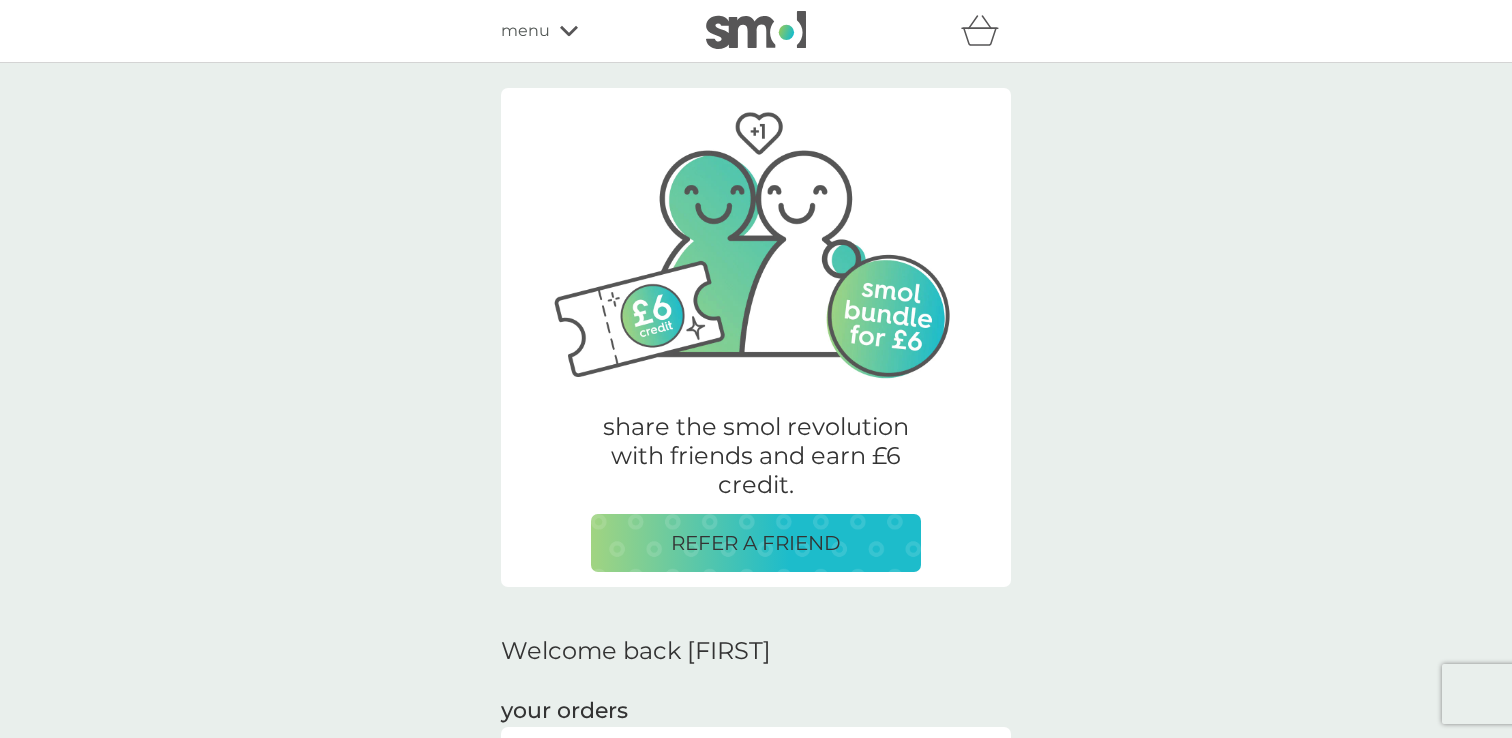 click on "menu" at bounding box center (525, 31) 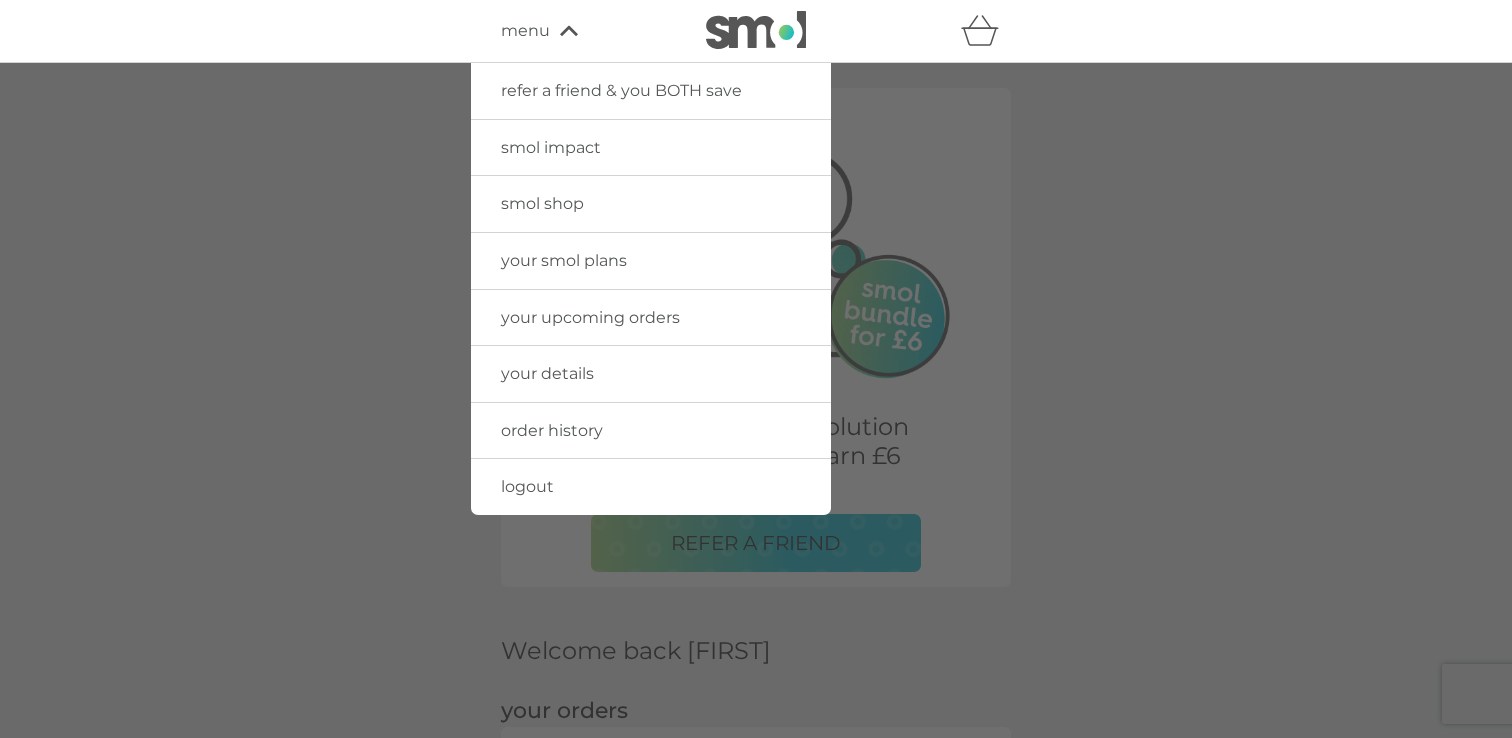 click on "your smol plans" at bounding box center (564, 260) 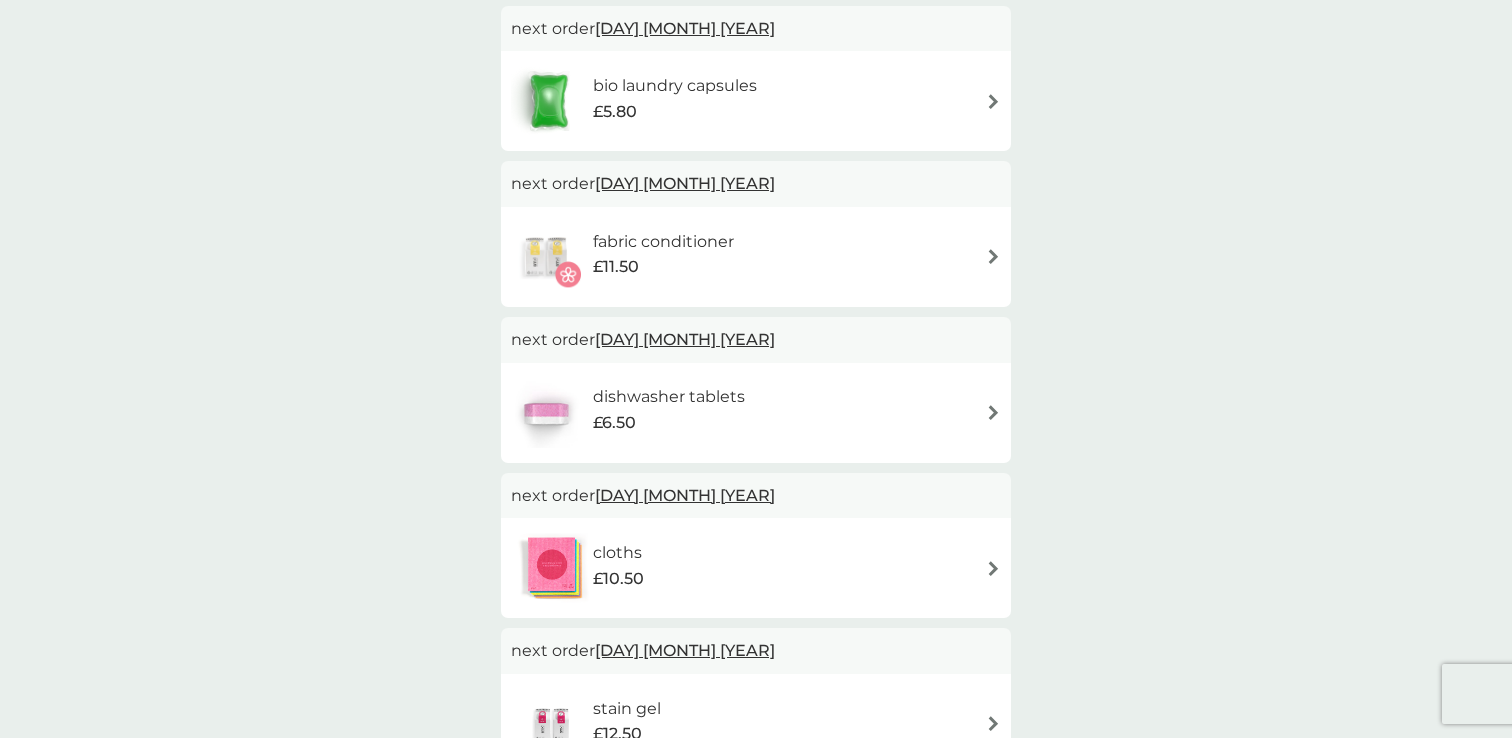 scroll, scrollTop: 0, scrollLeft: 0, axis: both 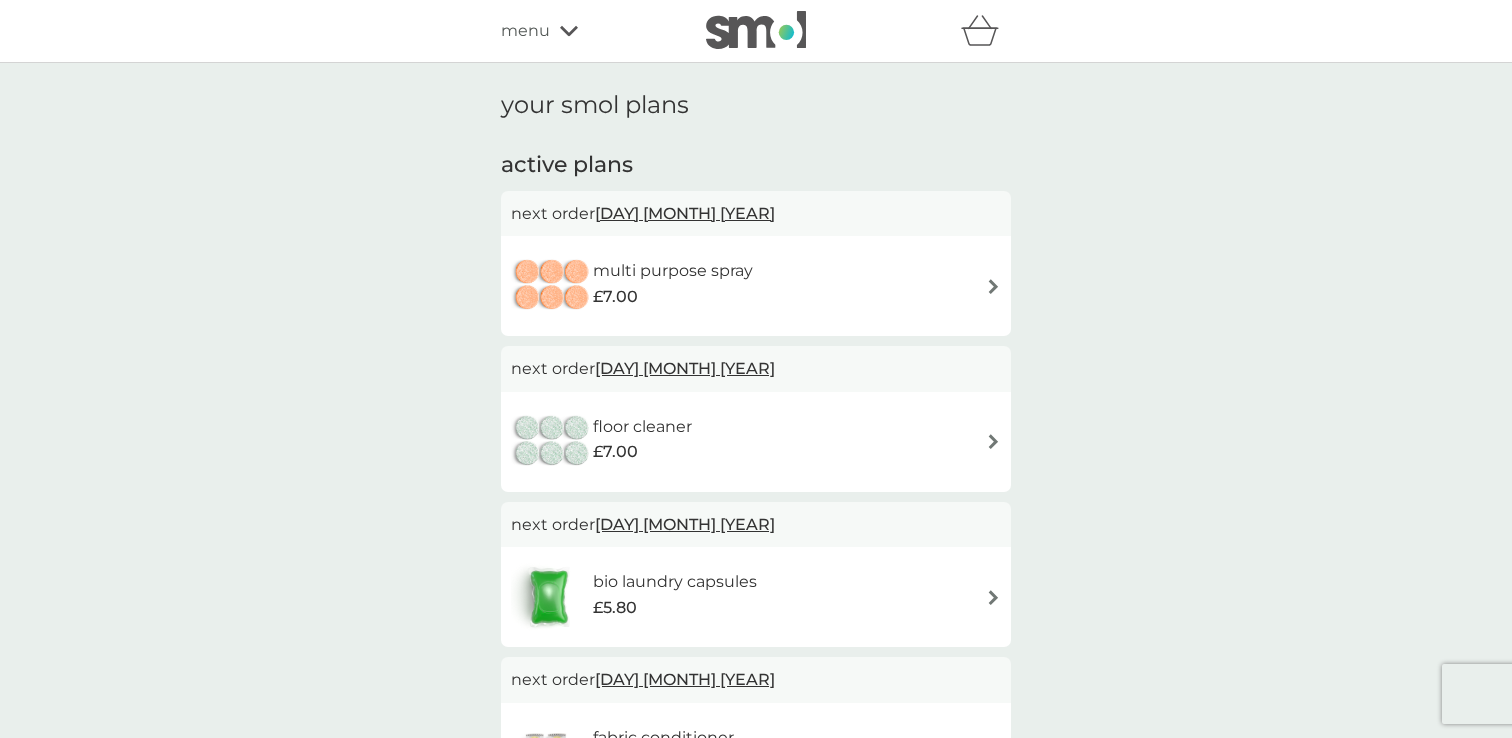 click on "menu" at bounding box center (586, 31) 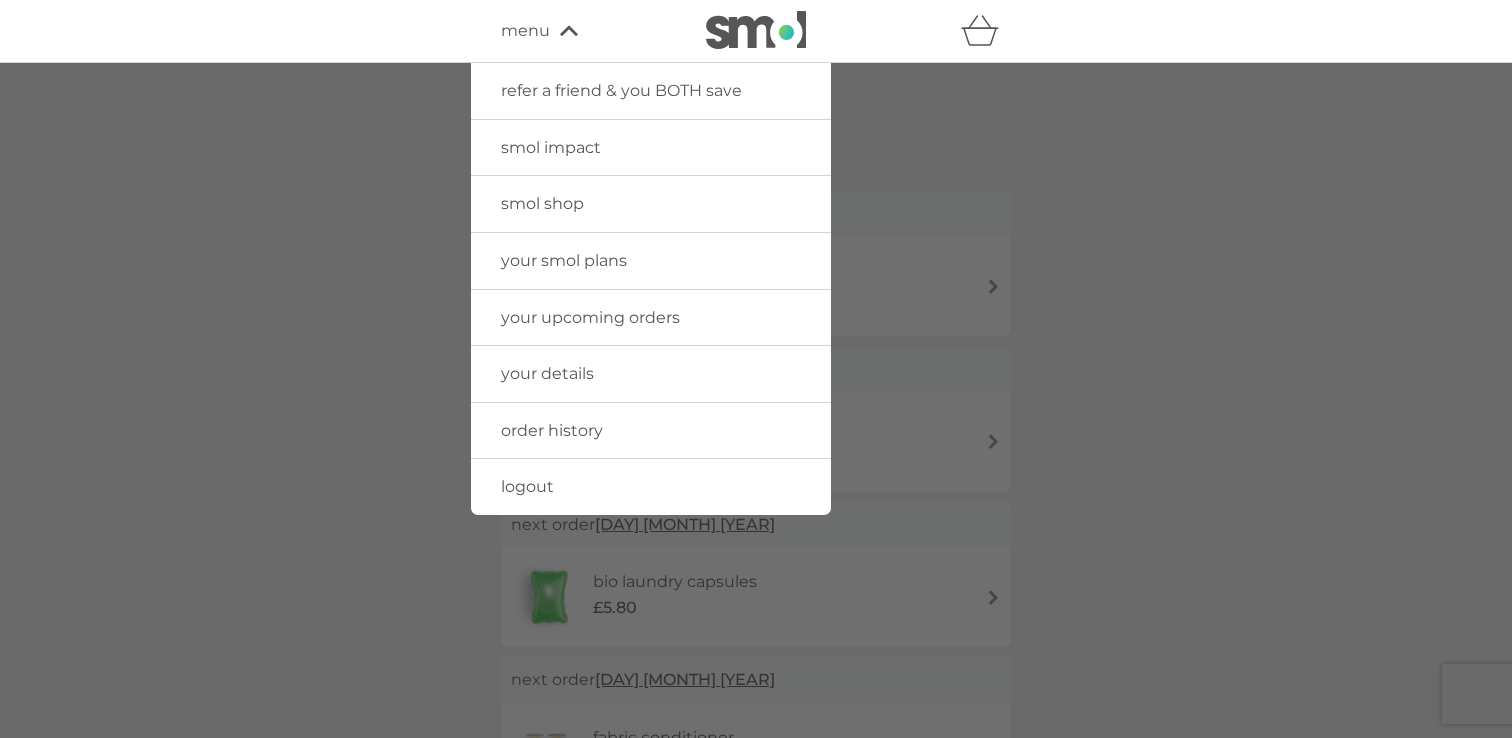 click on "your details" at bounding box center [651, 374] 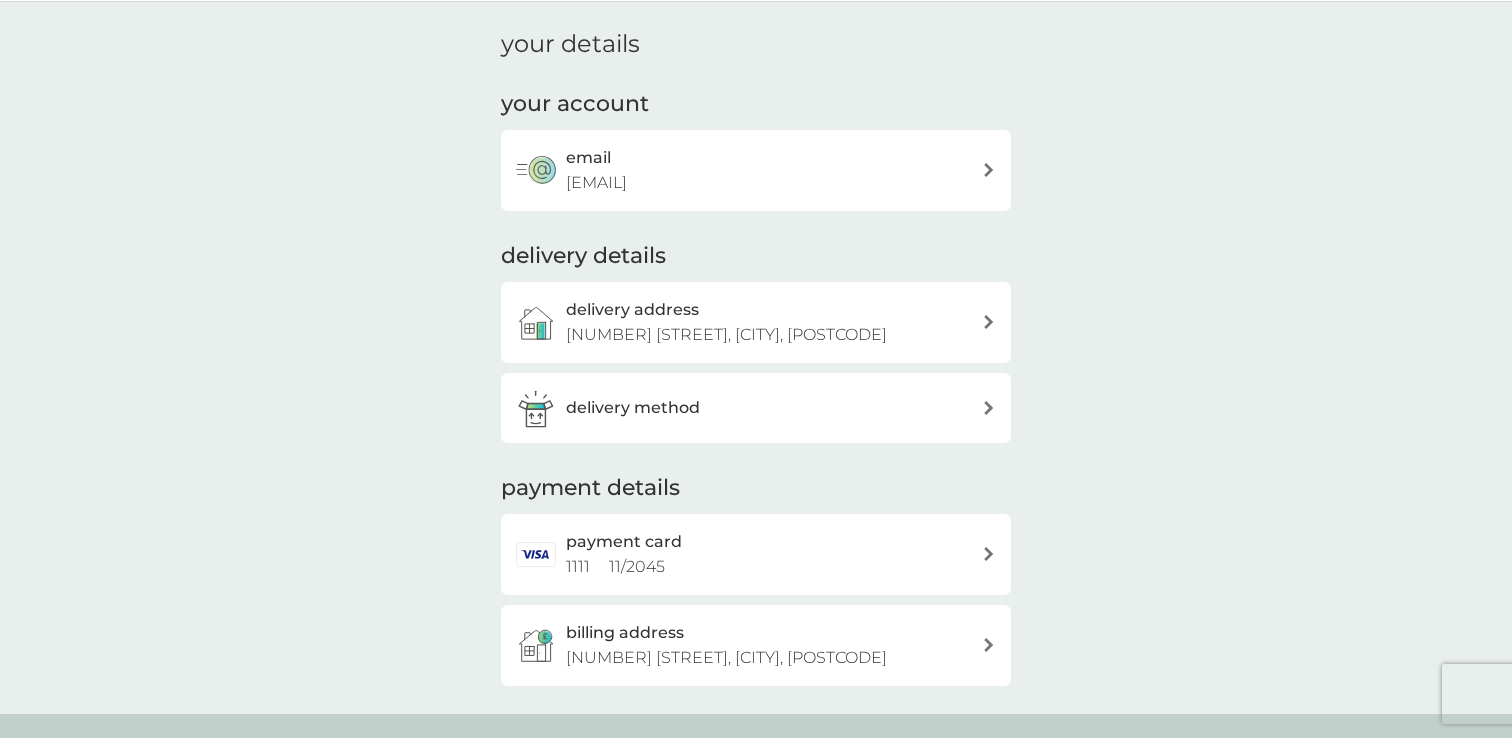 scroll, scrollTop: 87, scrollLeft: 0, axis: vertical 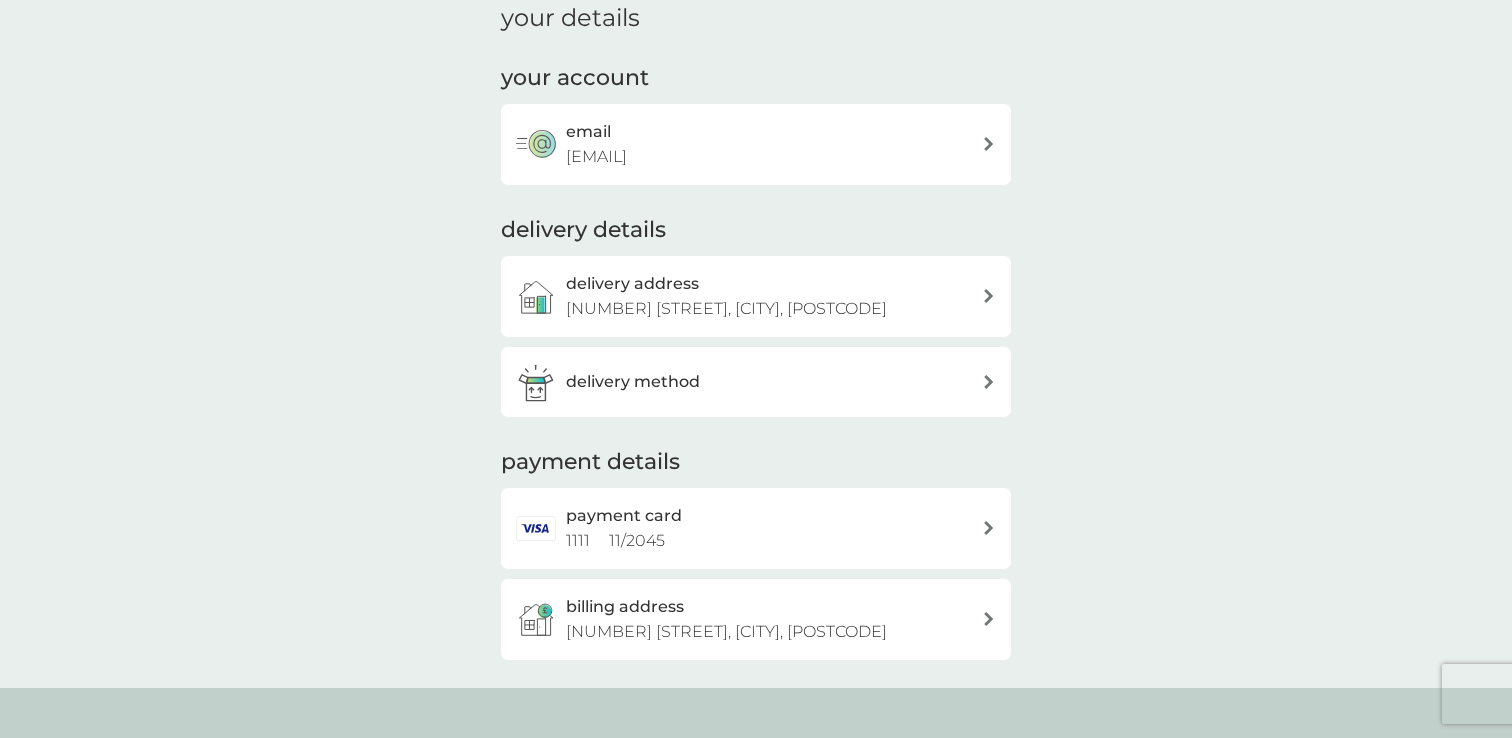 click on "delivery method" at bounding box center (756, 382) 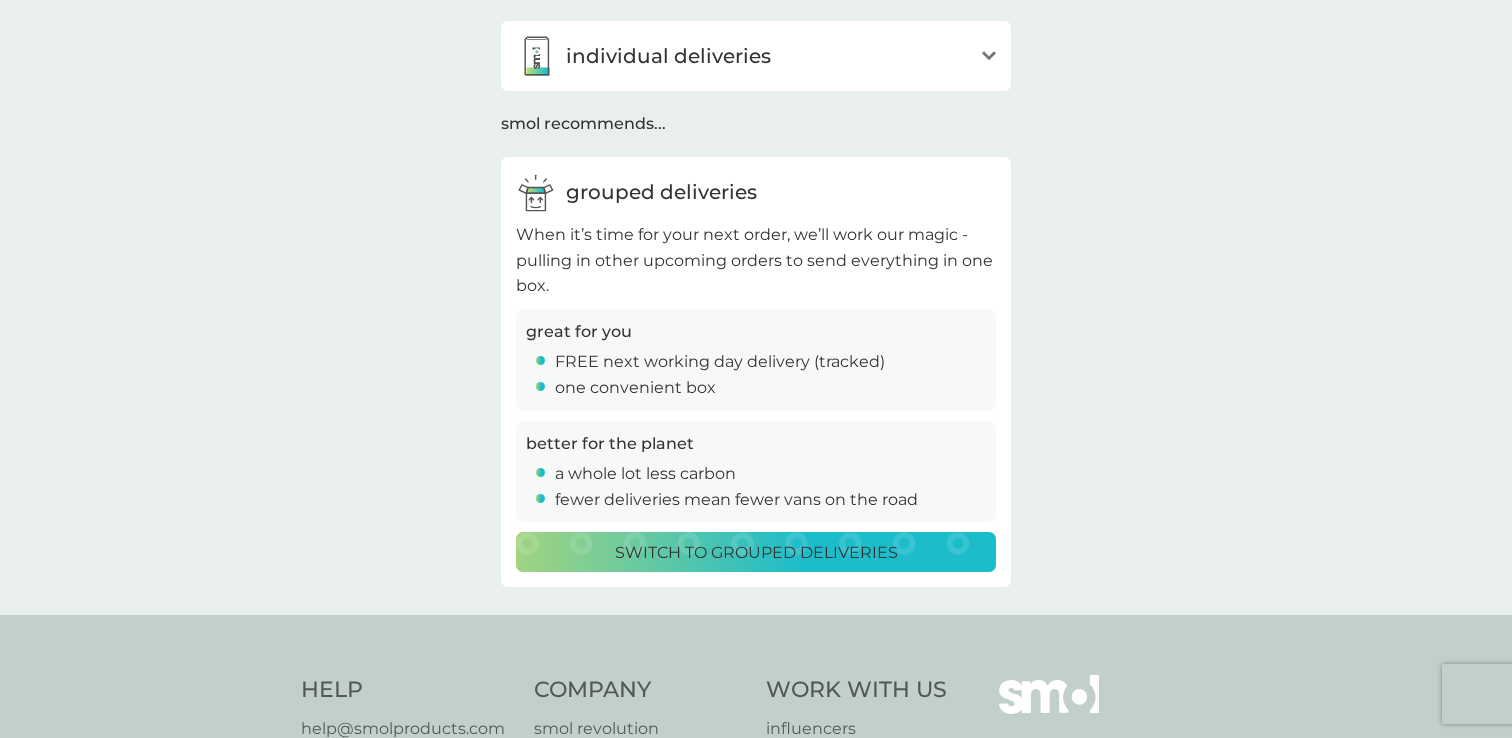 scroll, scrollTop: 227, scrollLeft: 0, axis: vertical 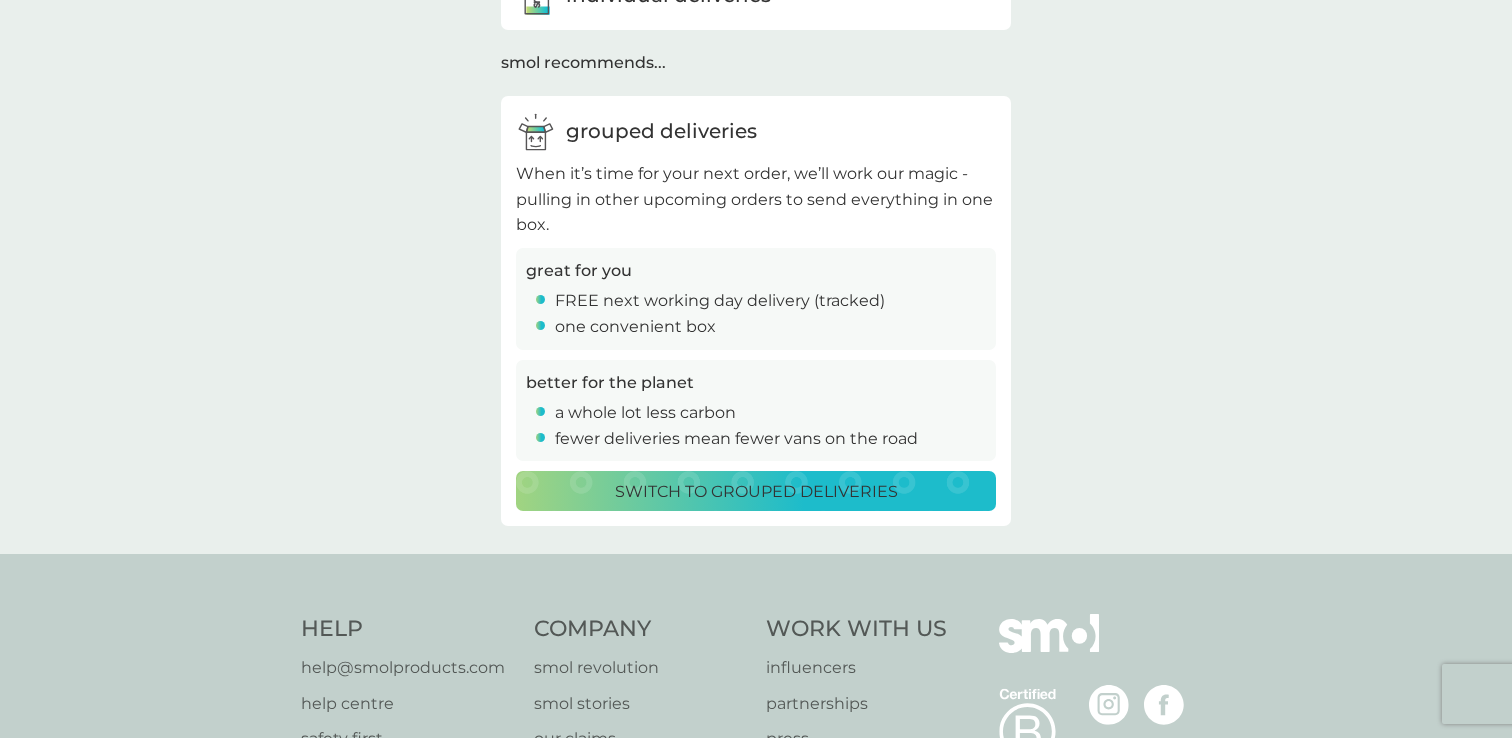 click on "Switch to grouped deliveries" at bounding box center [756, 492] 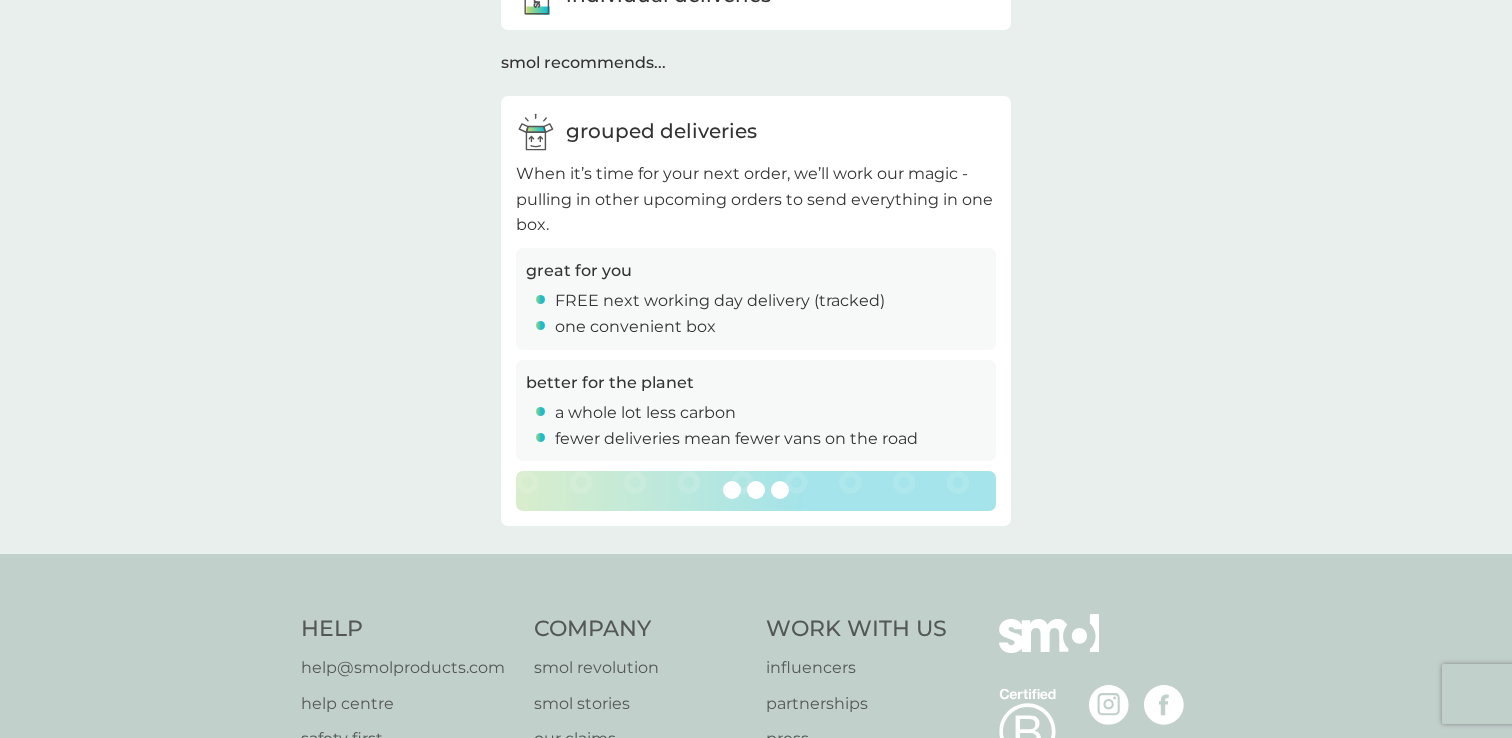 scroll, scrollTop: 0, scrollLeft: 0, axis: both 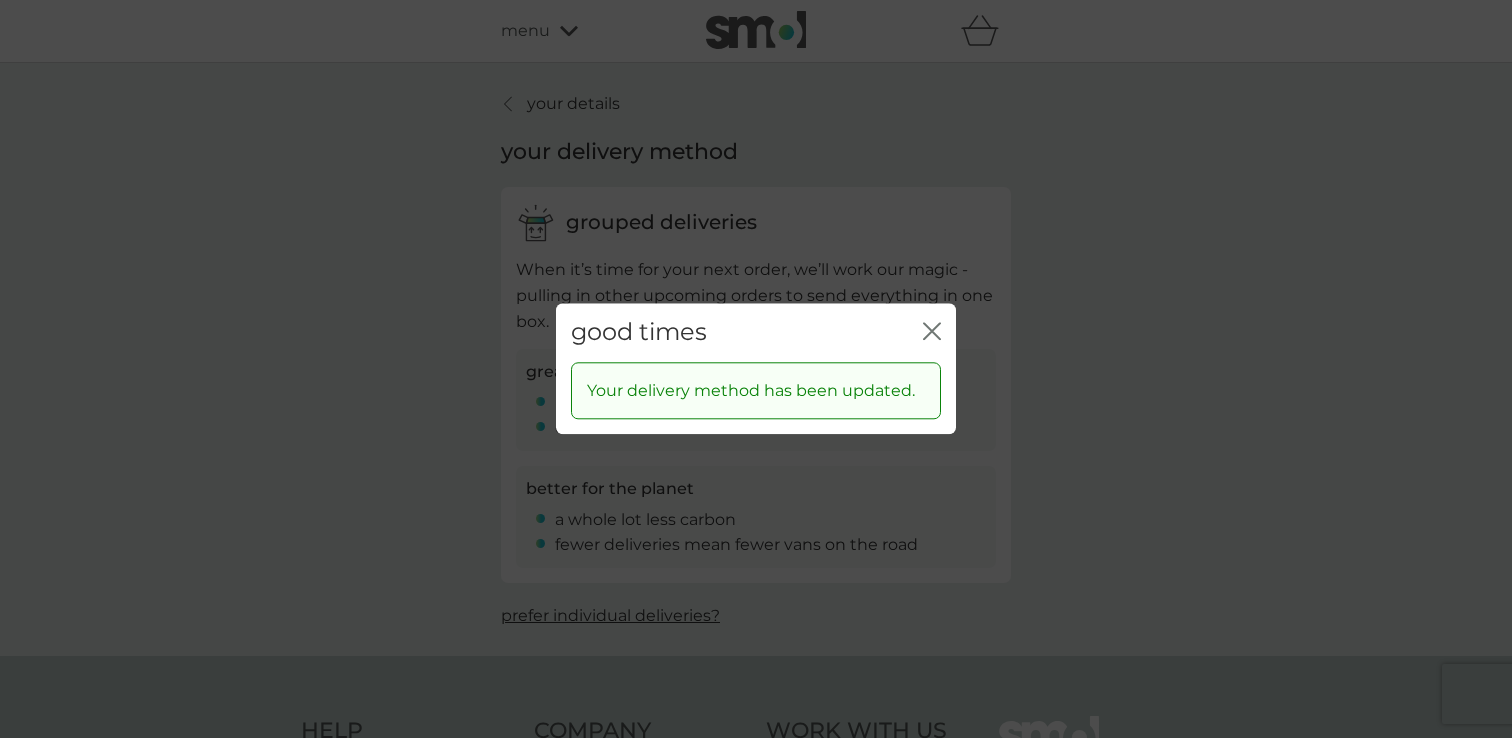 click 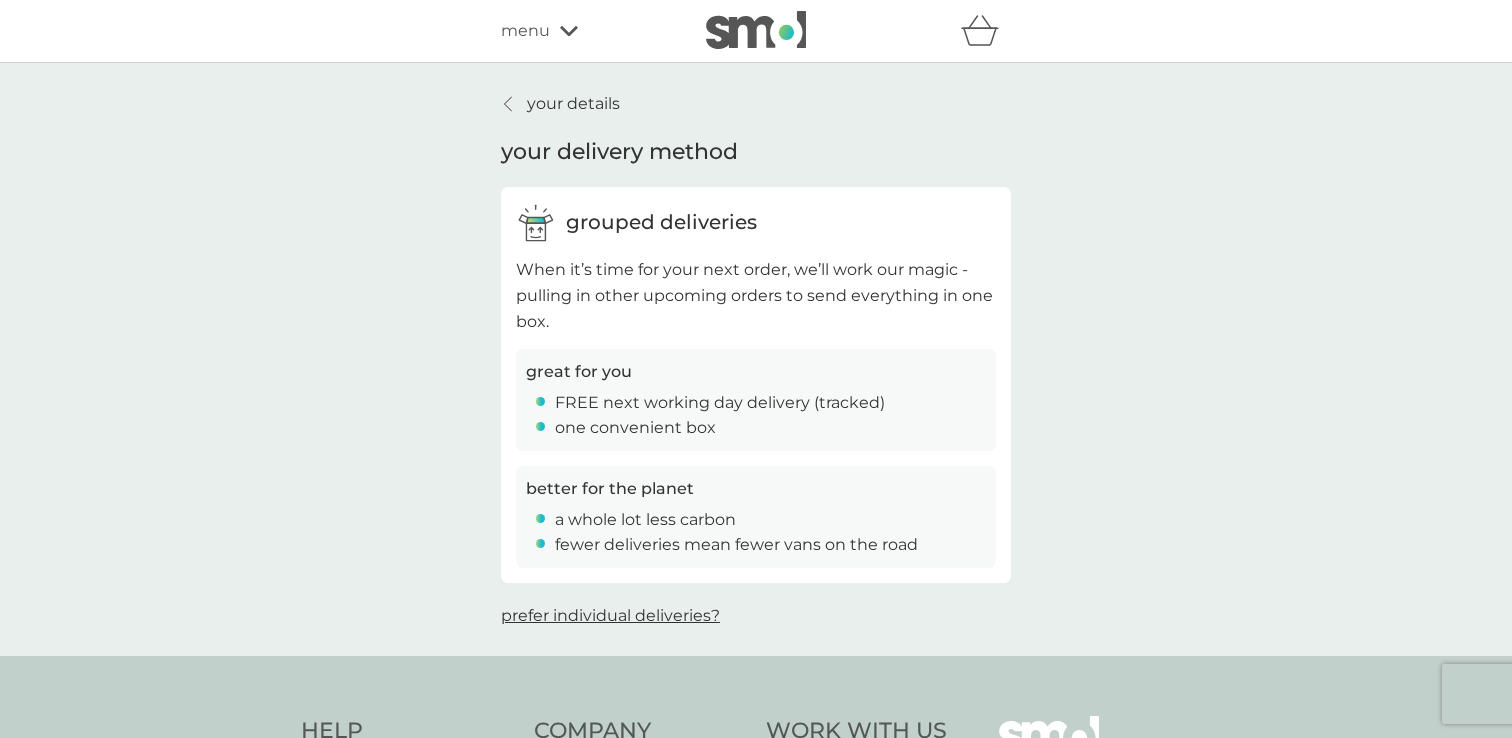 click 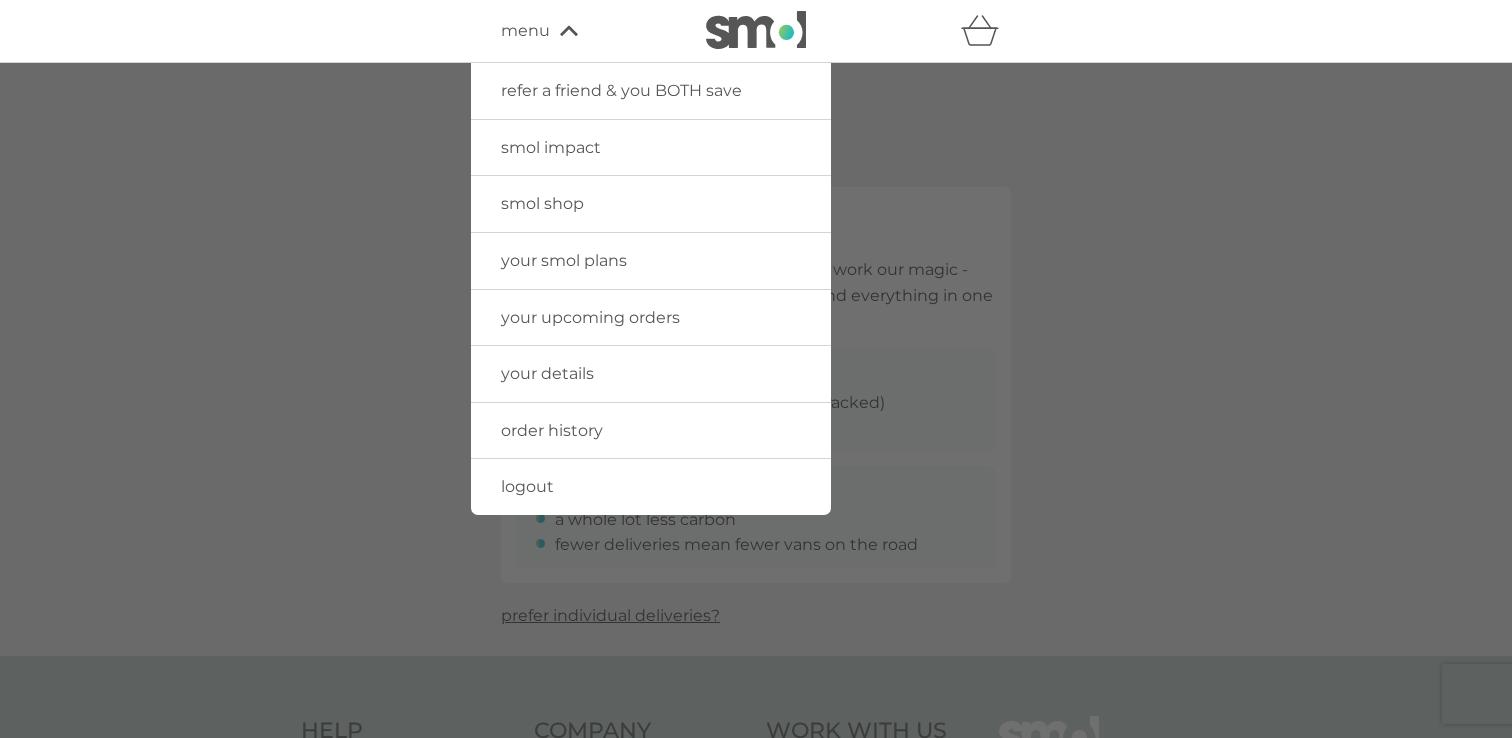 click on "your smol plans" at bounding box center (564, 260) 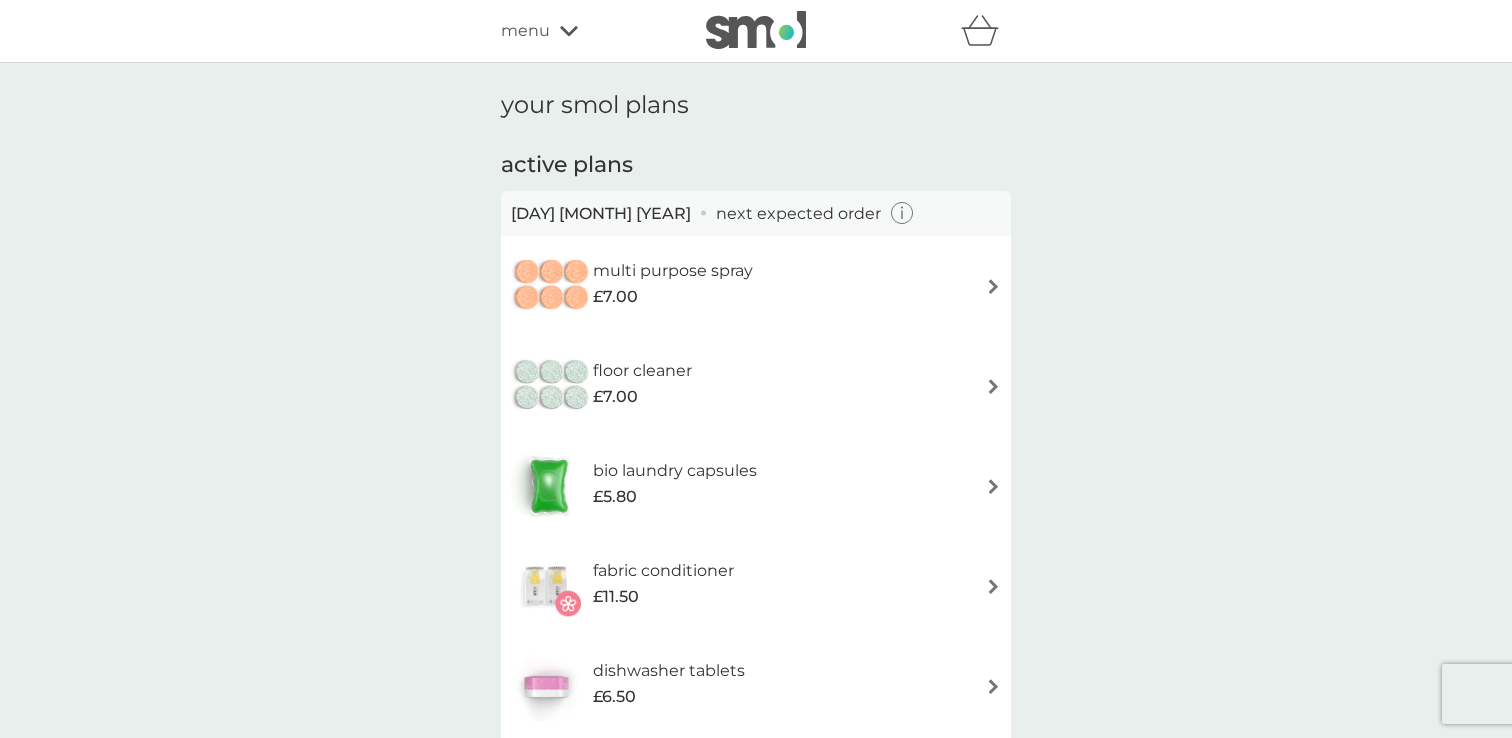 click on "£7.00" at bounding box center [673, 297] 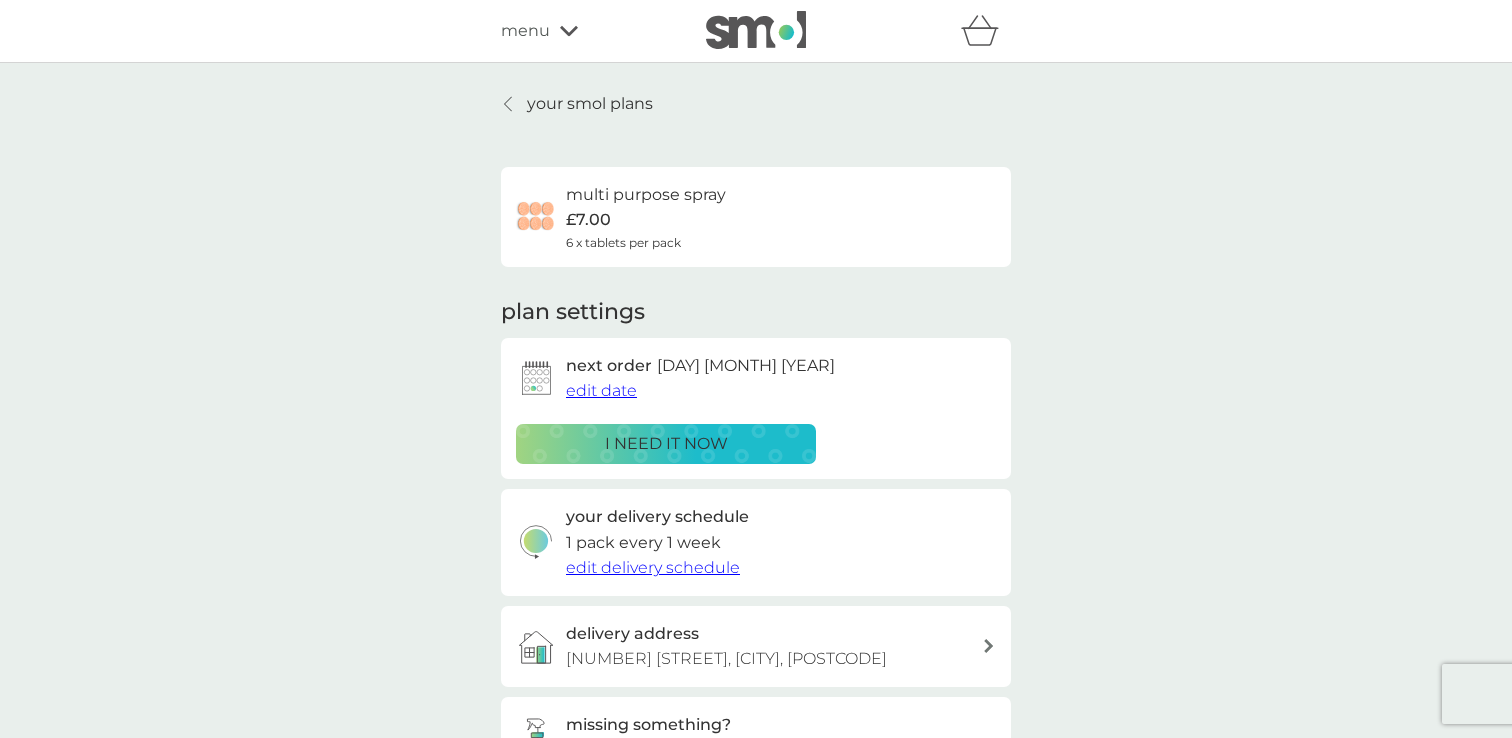 click on "edit date" at bounding box center [601, 390] 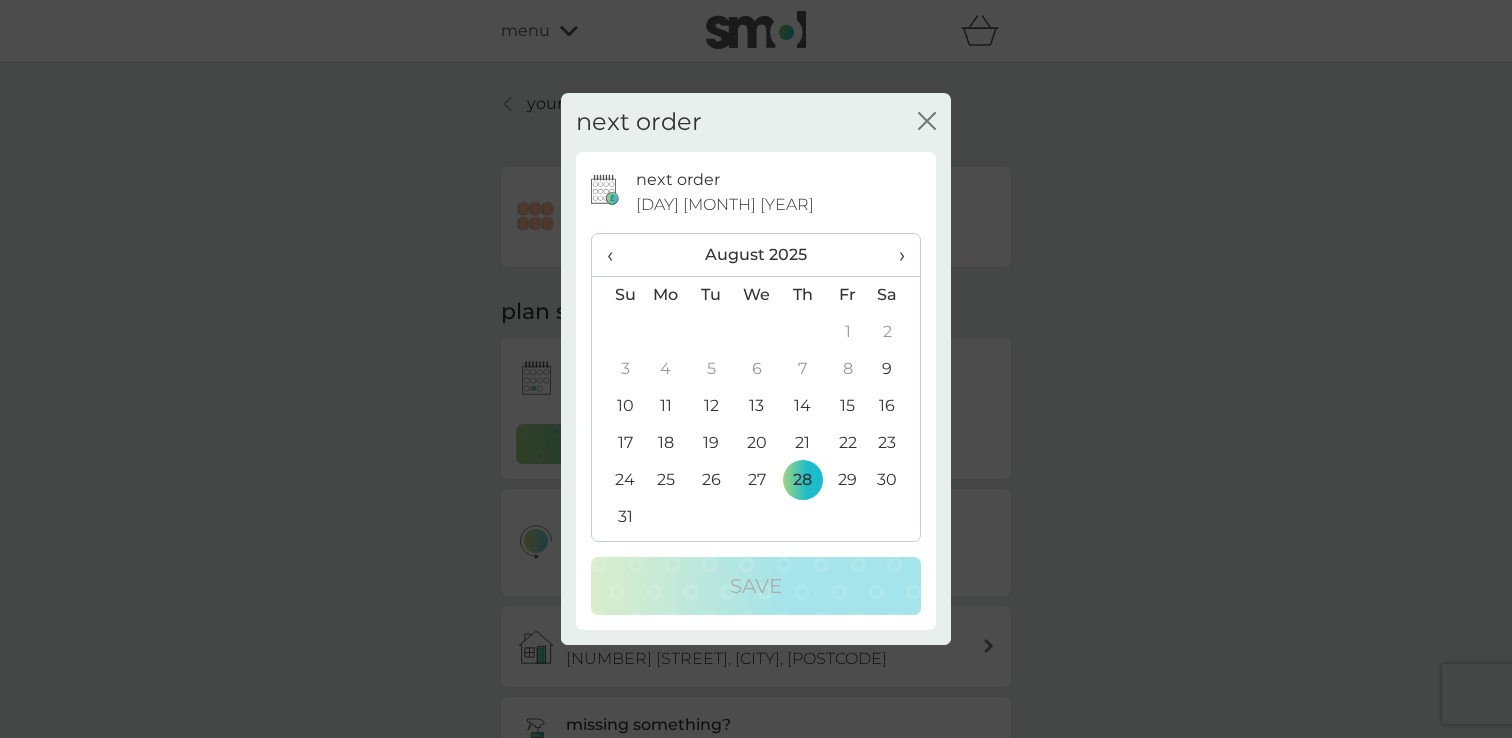 click on "›" at bounding box center [895, 255] 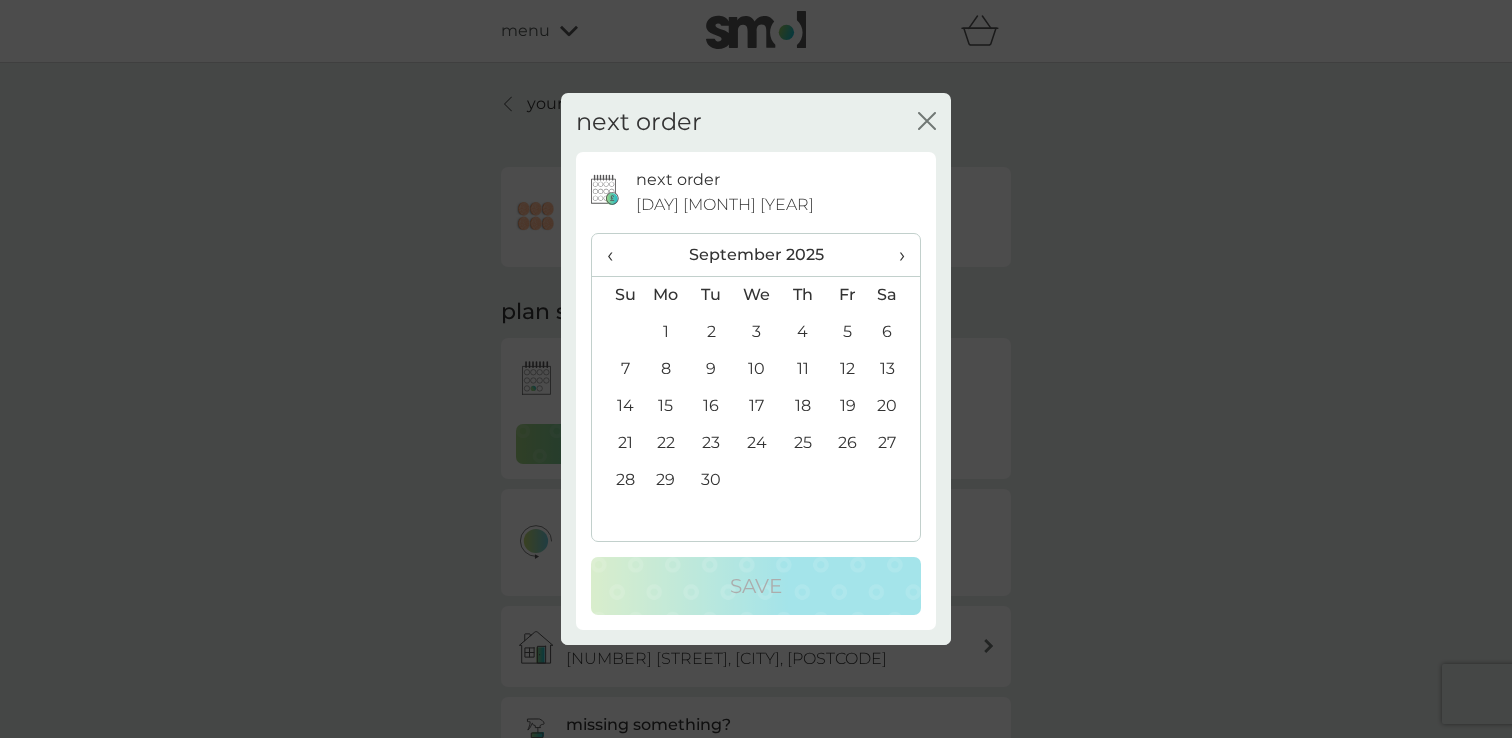 click on "‹" at bounding box center [617, 255] 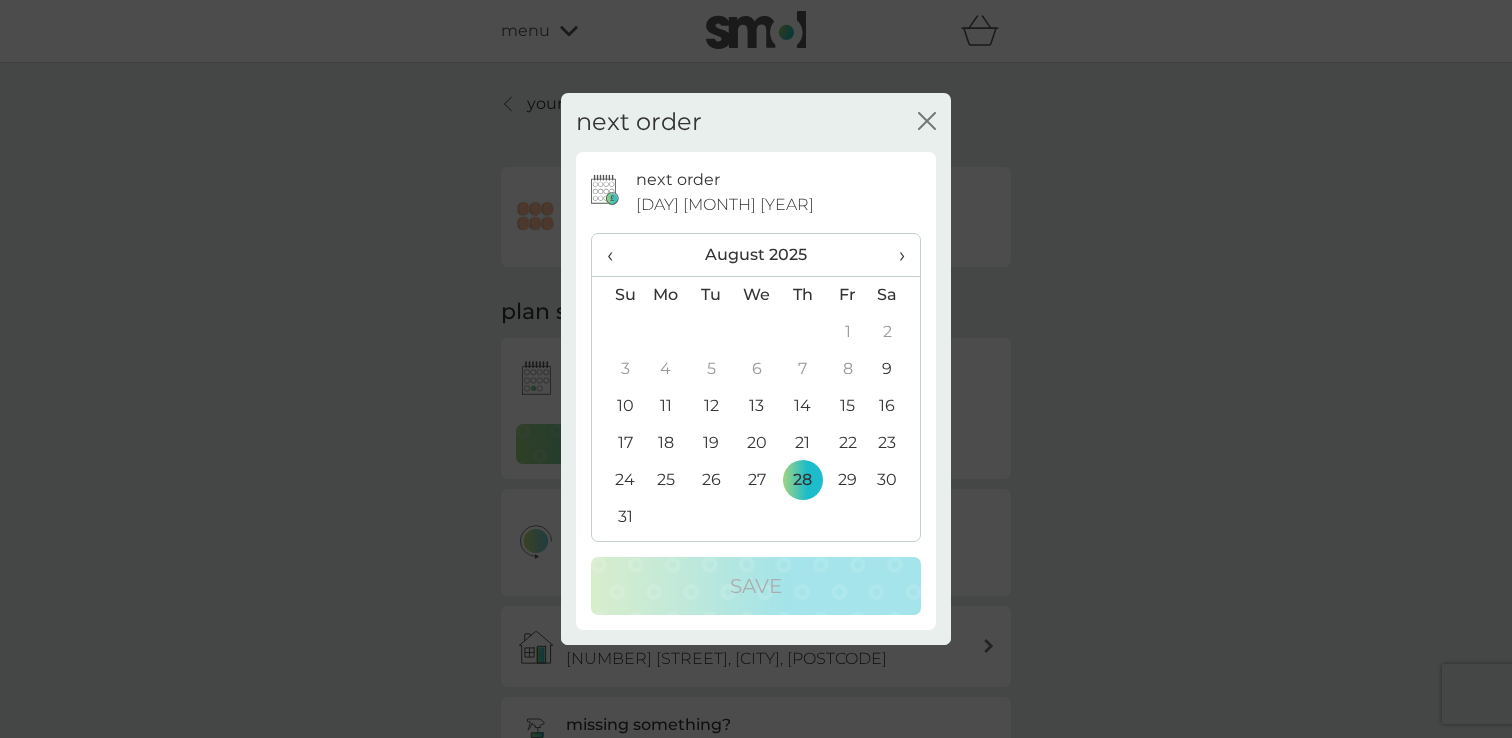 click on "15" at bounding box center [847, 406] 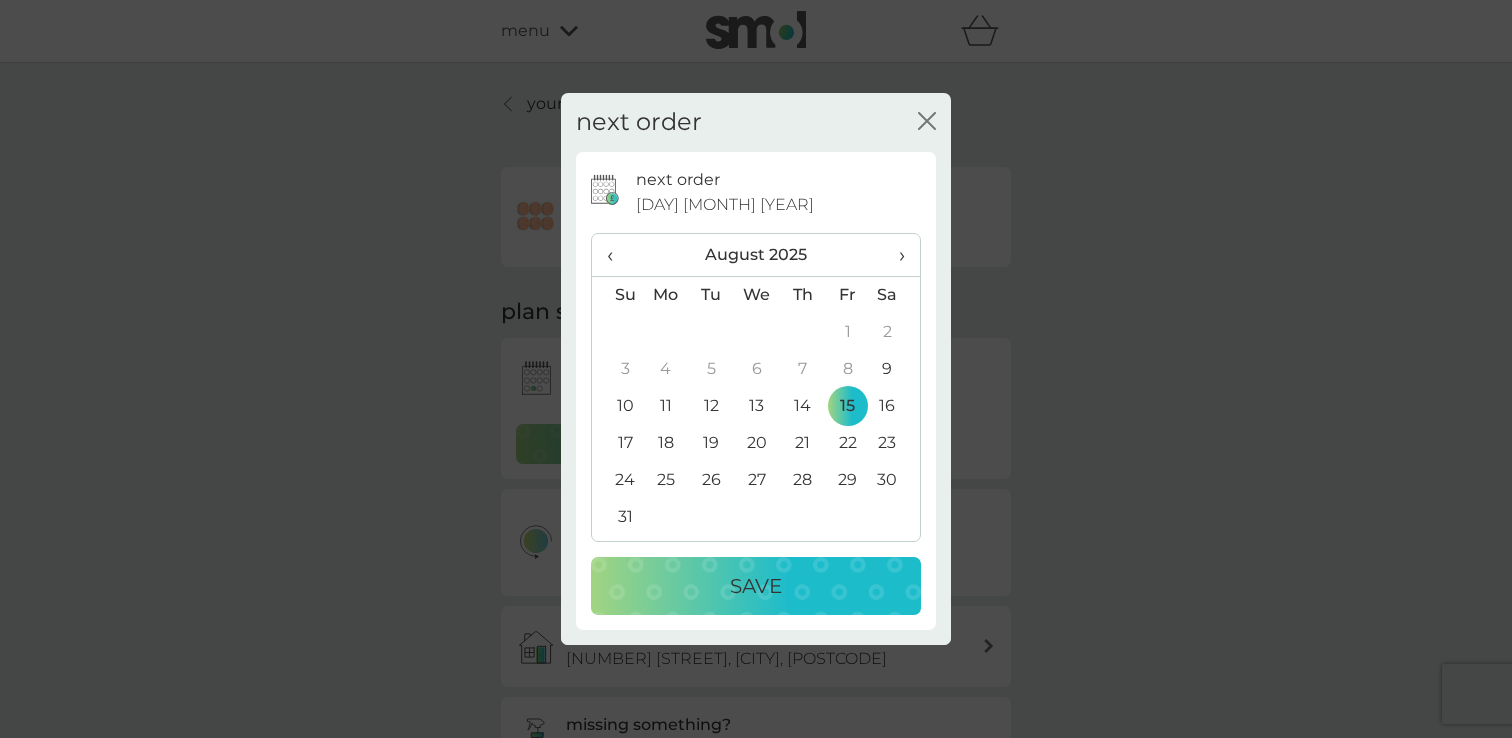 click on "Save" at bounding box center [756, 586] 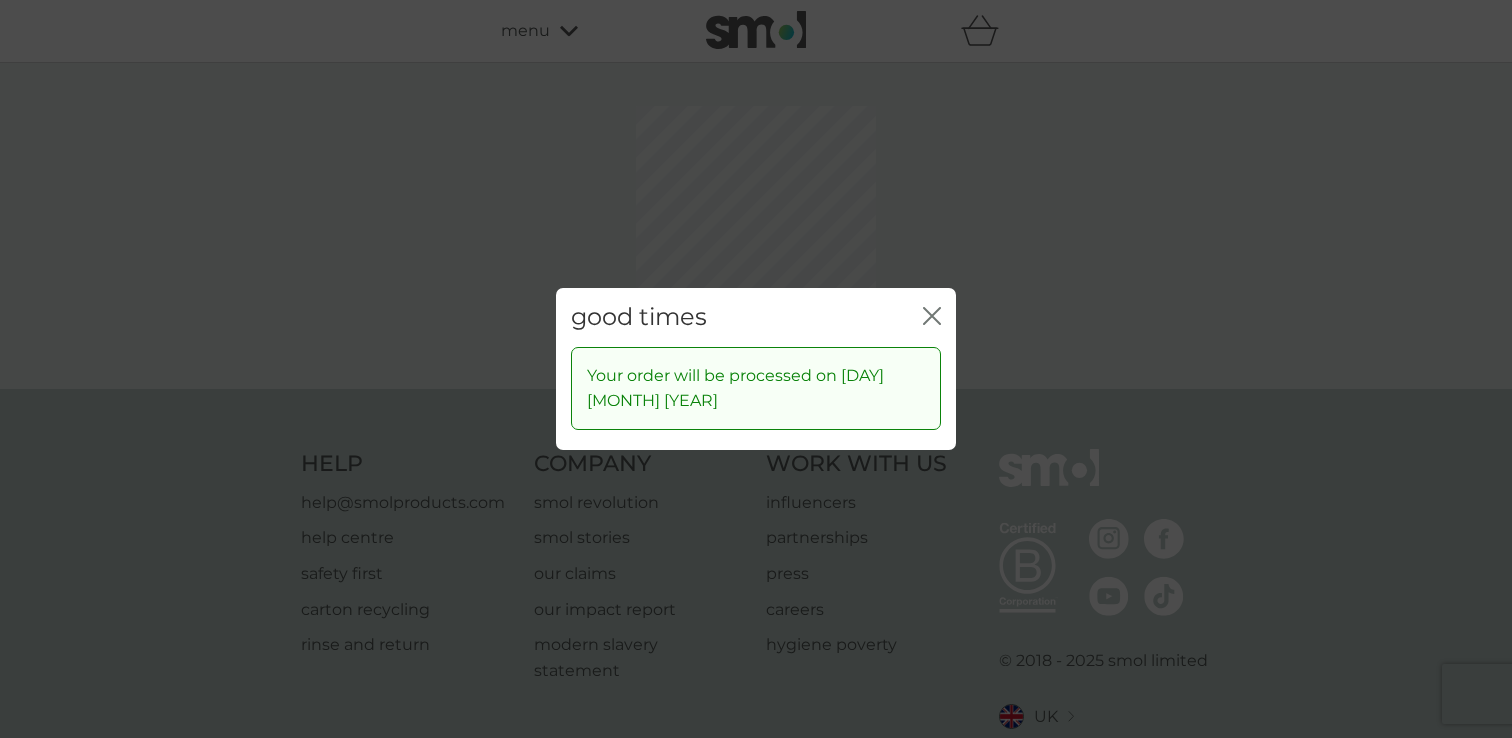click 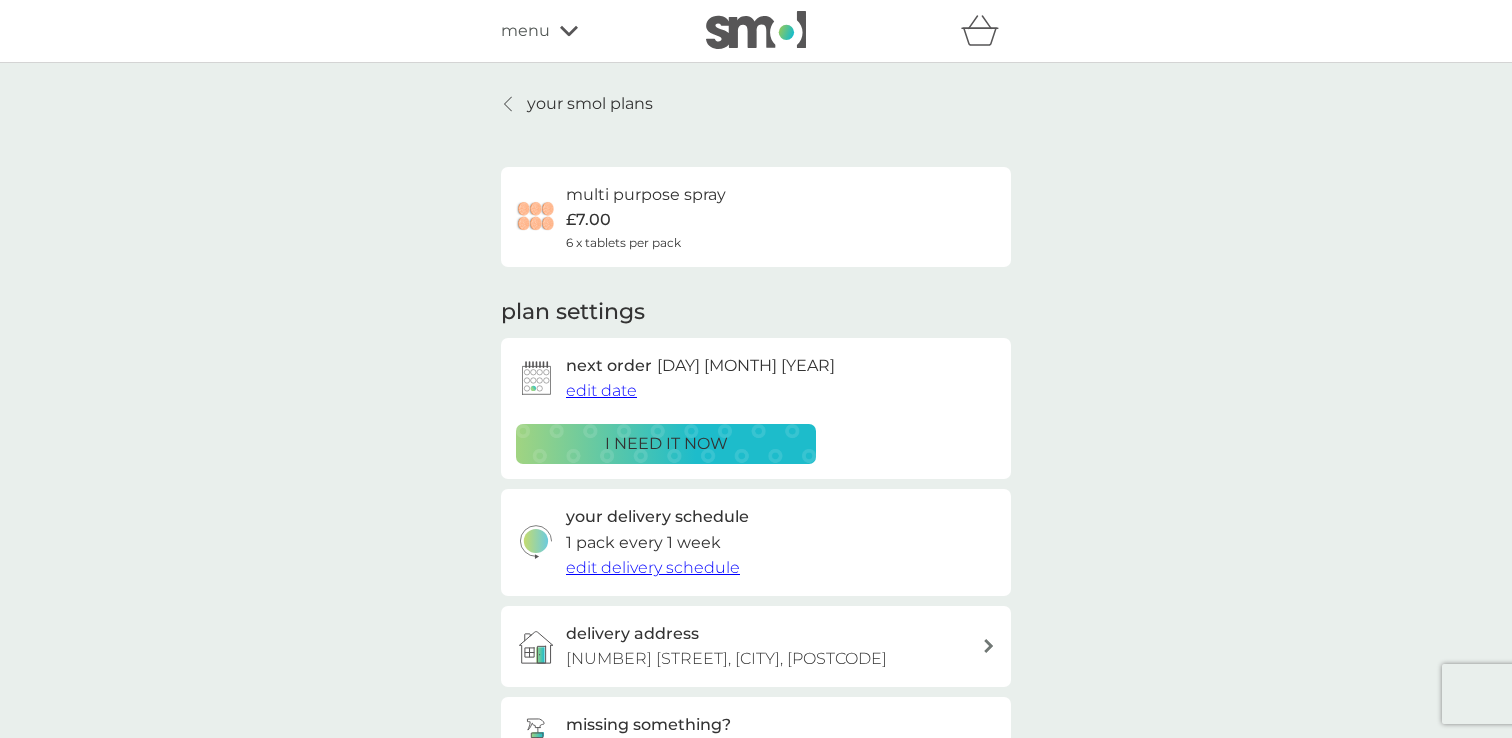 click on "your smol plans" at bounding box center (590, 104) 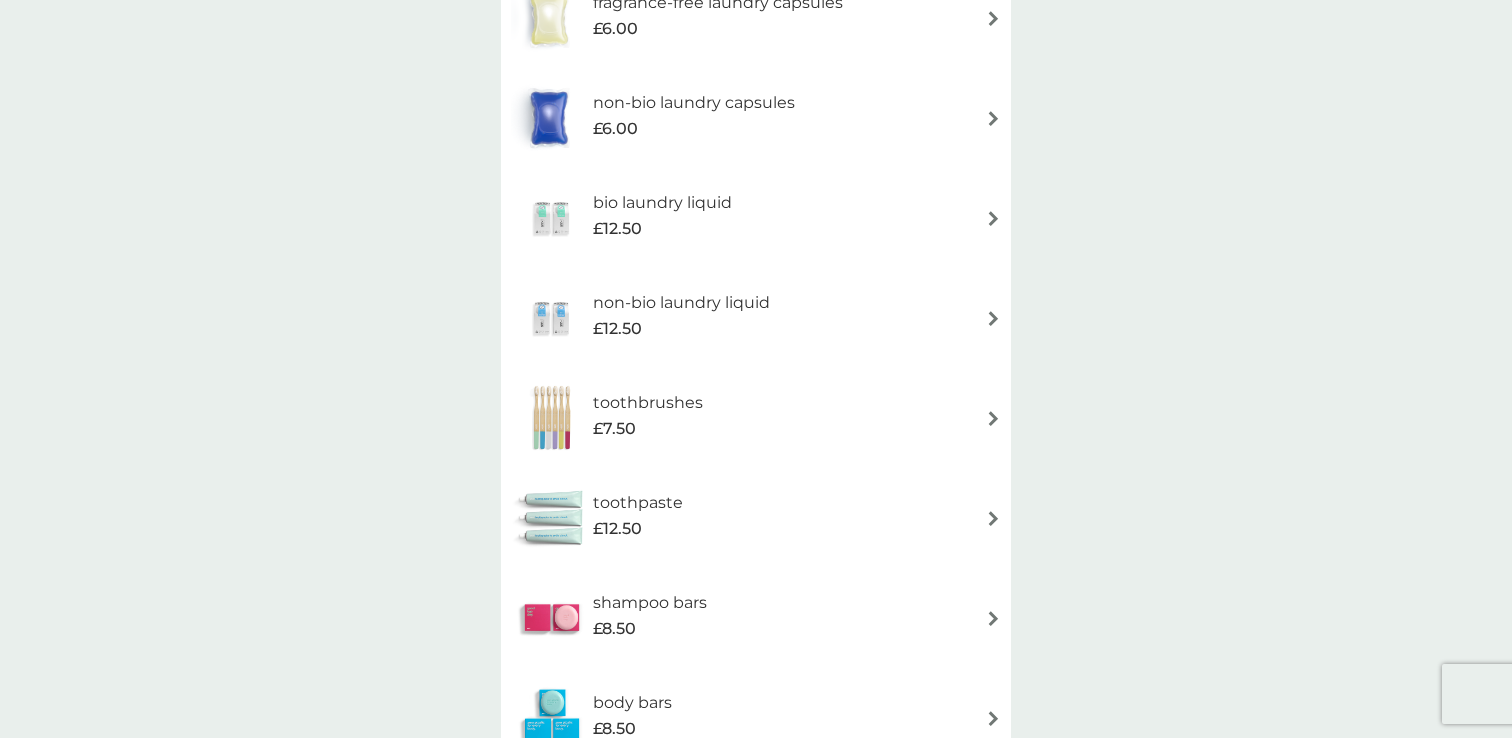 scroll, scrollTop: 0, scrollLeft: 0, axis: both 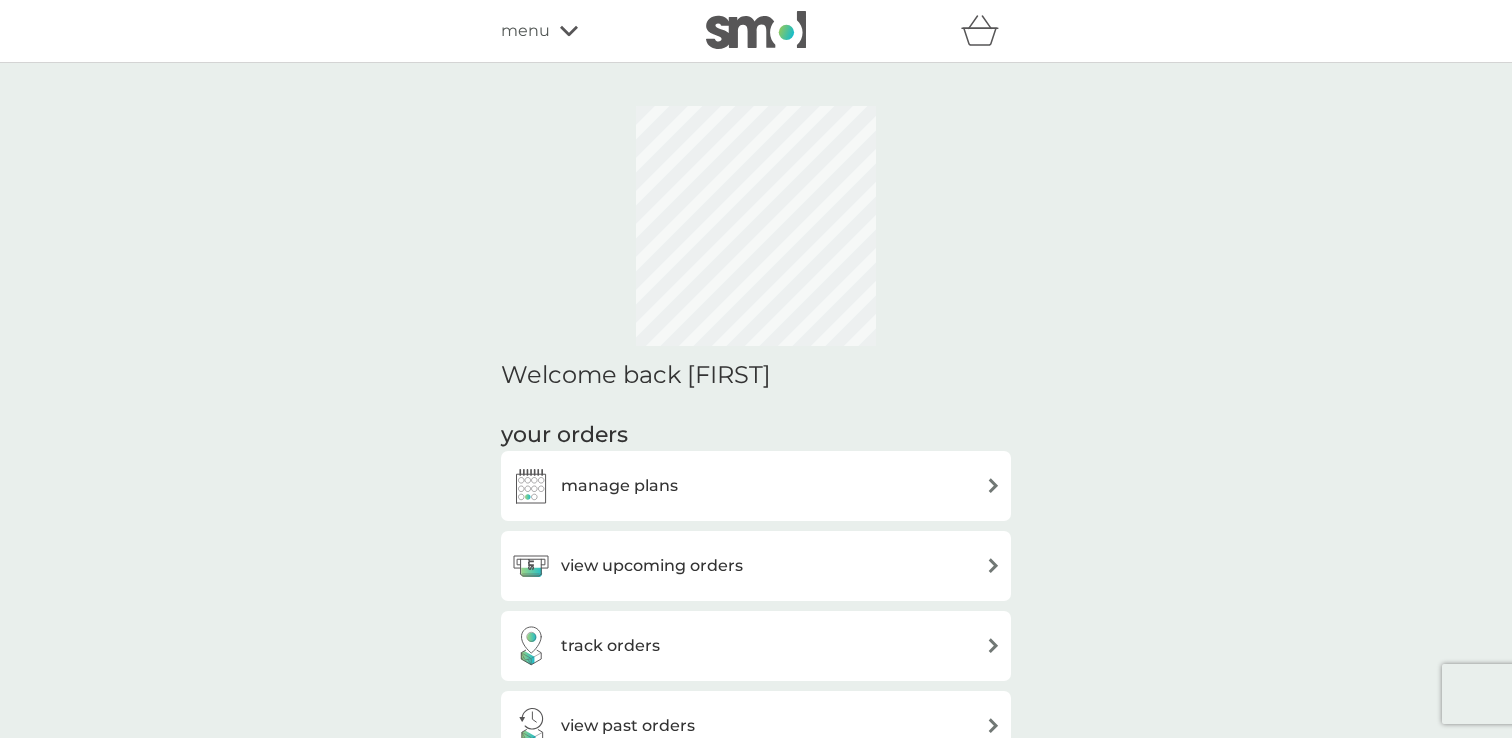 click on "menu" at bounding box center (525, 31) 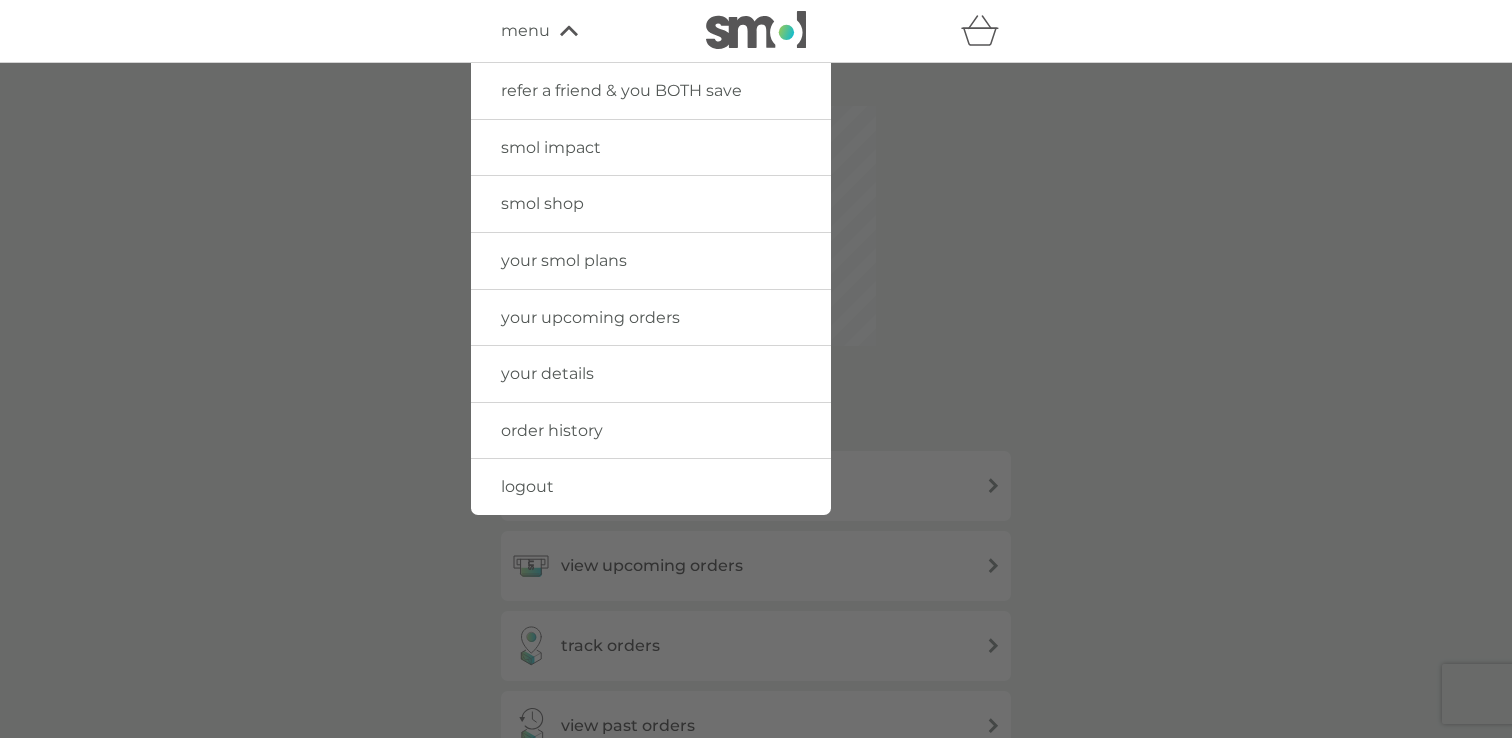 click on "logout" at bounding box center [527, 486] 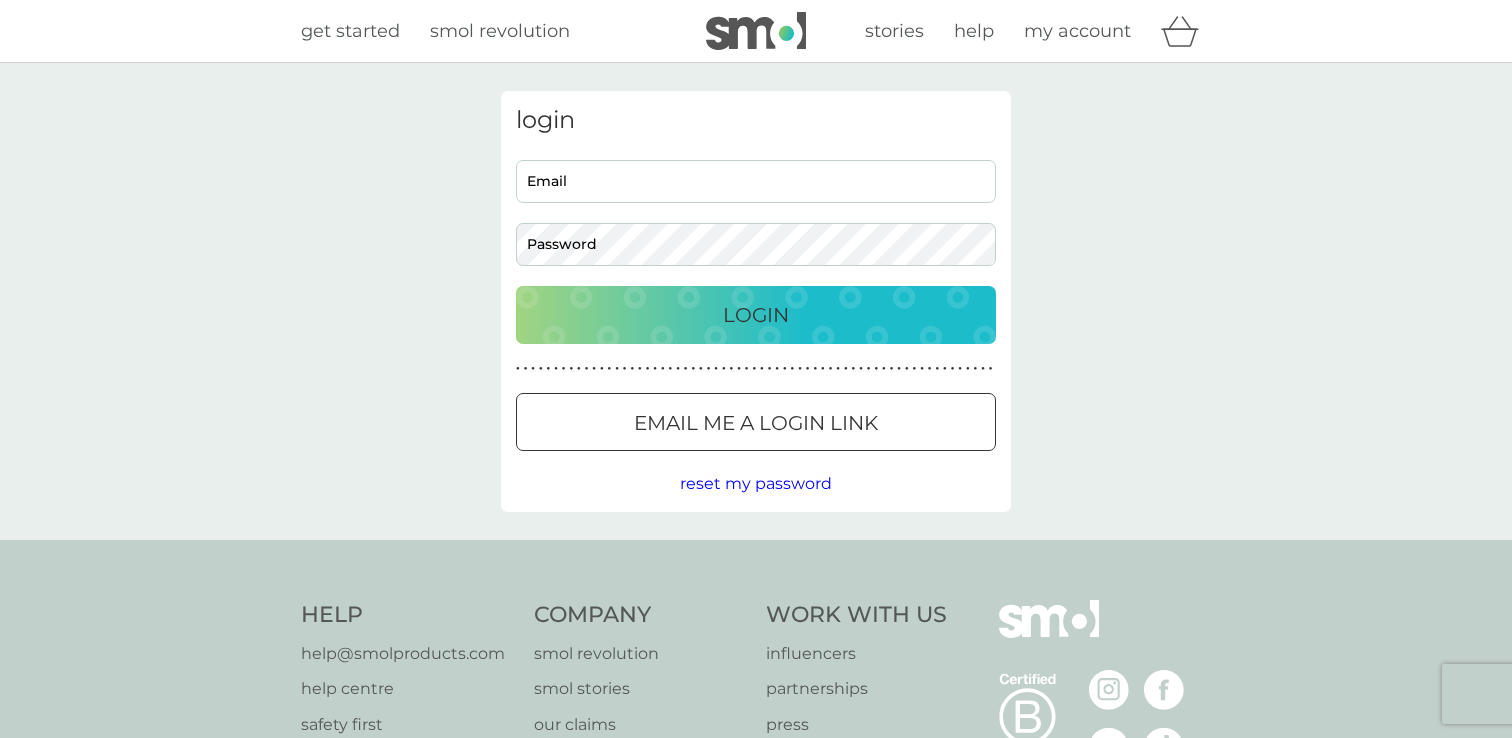 scroll, scrollTop: 0, scrollLeft: 0, axis: both 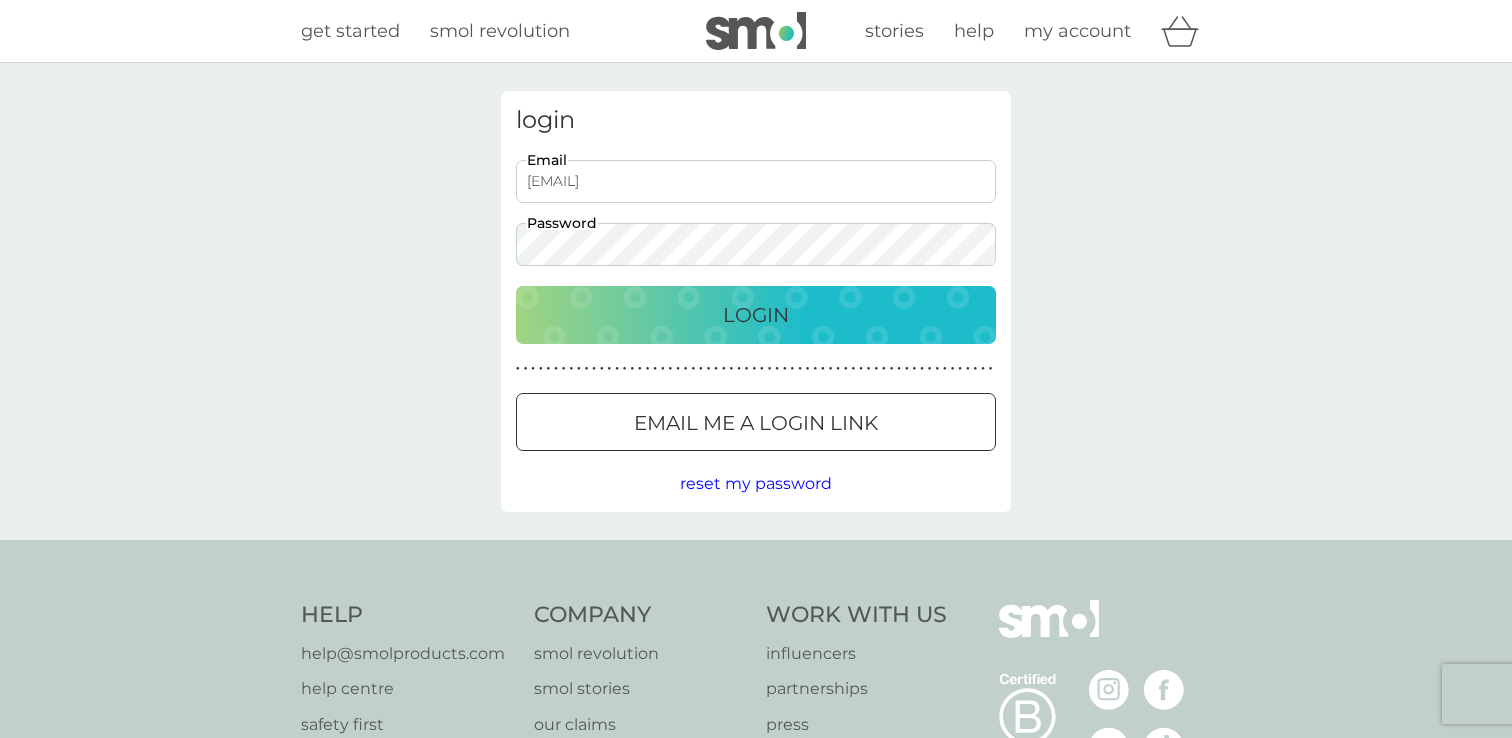 click on "[EMAIL]" at bounding box center (756, 181) 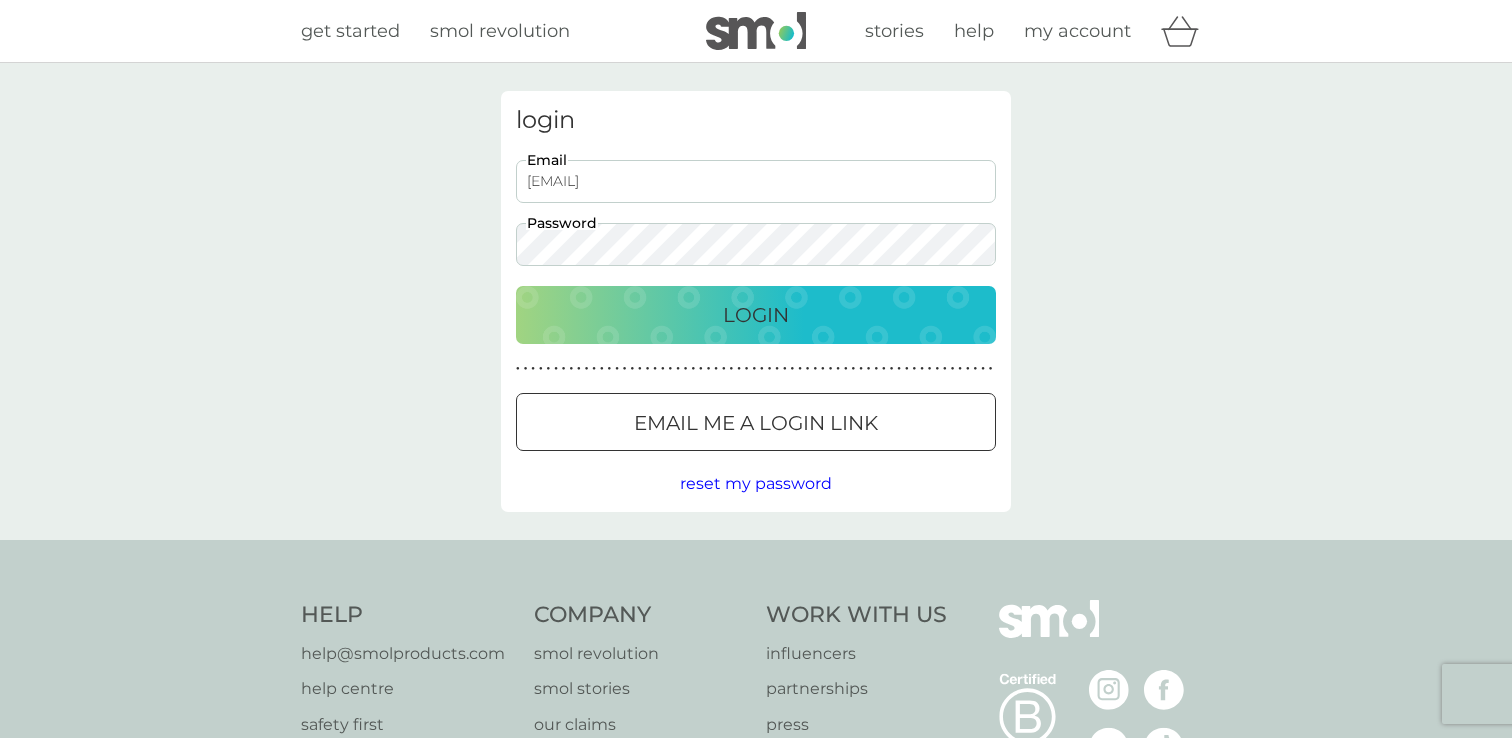 type on "dom+boxed@smolproducts.com" 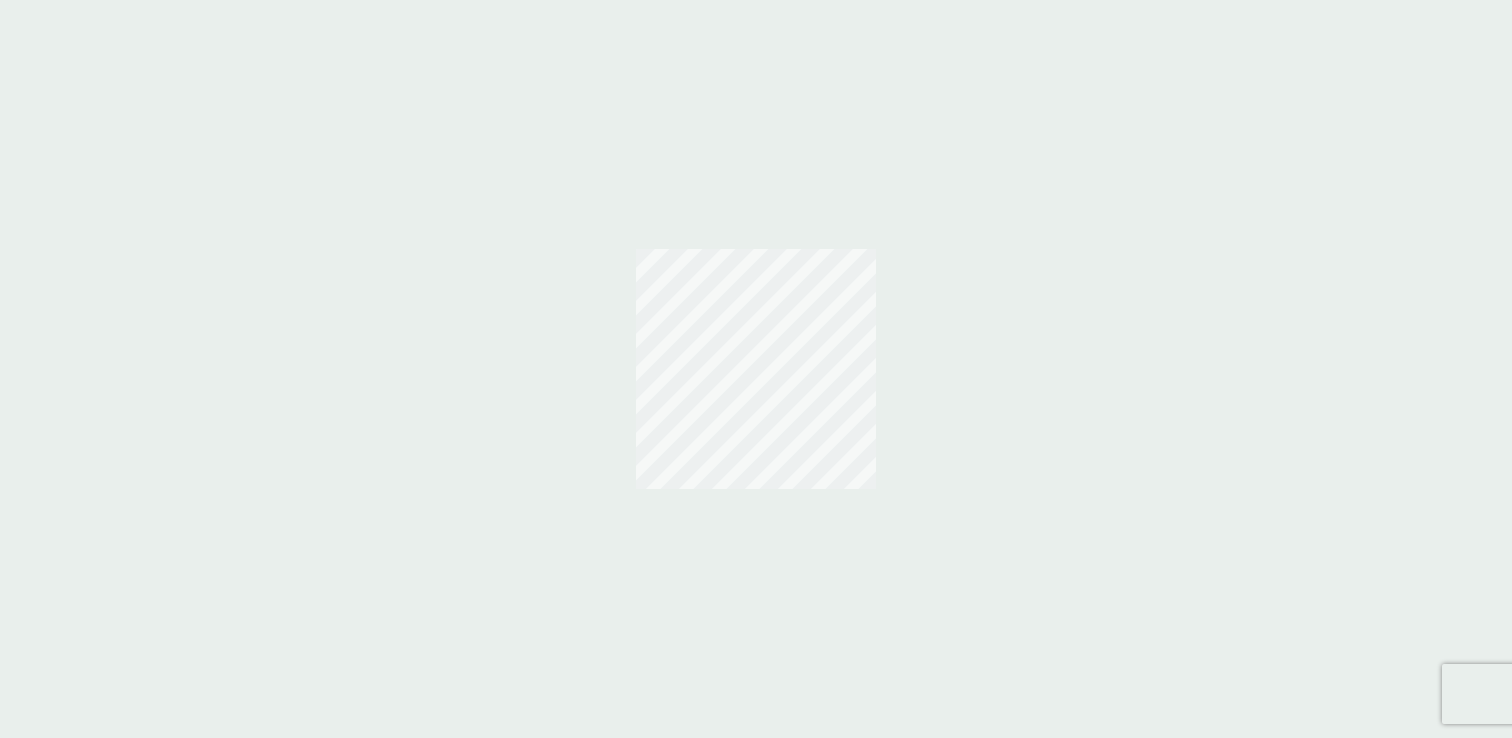 scroll, scrollTop: 0, scrollLeft: 0, axis: both 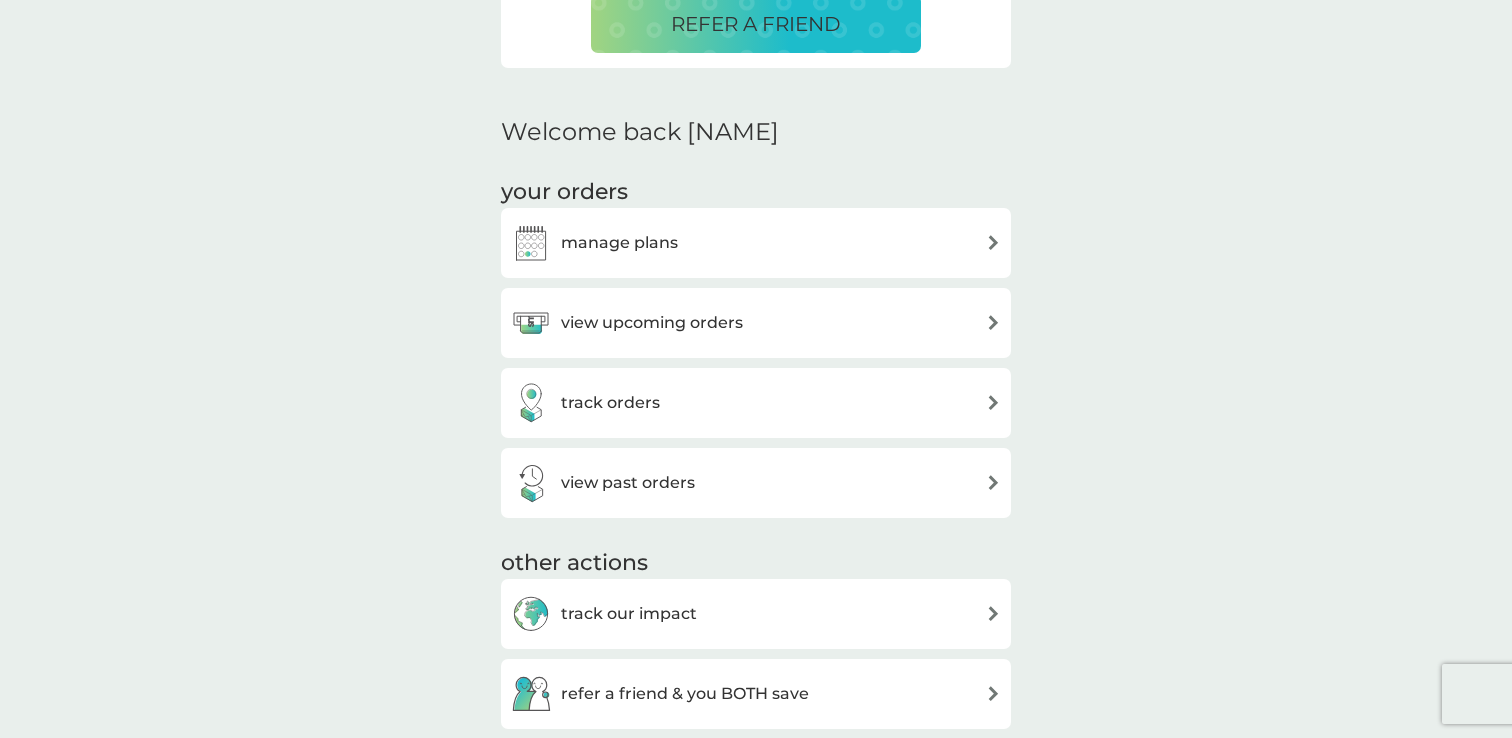 click on "manage plans" at bounding box center (594, 243) 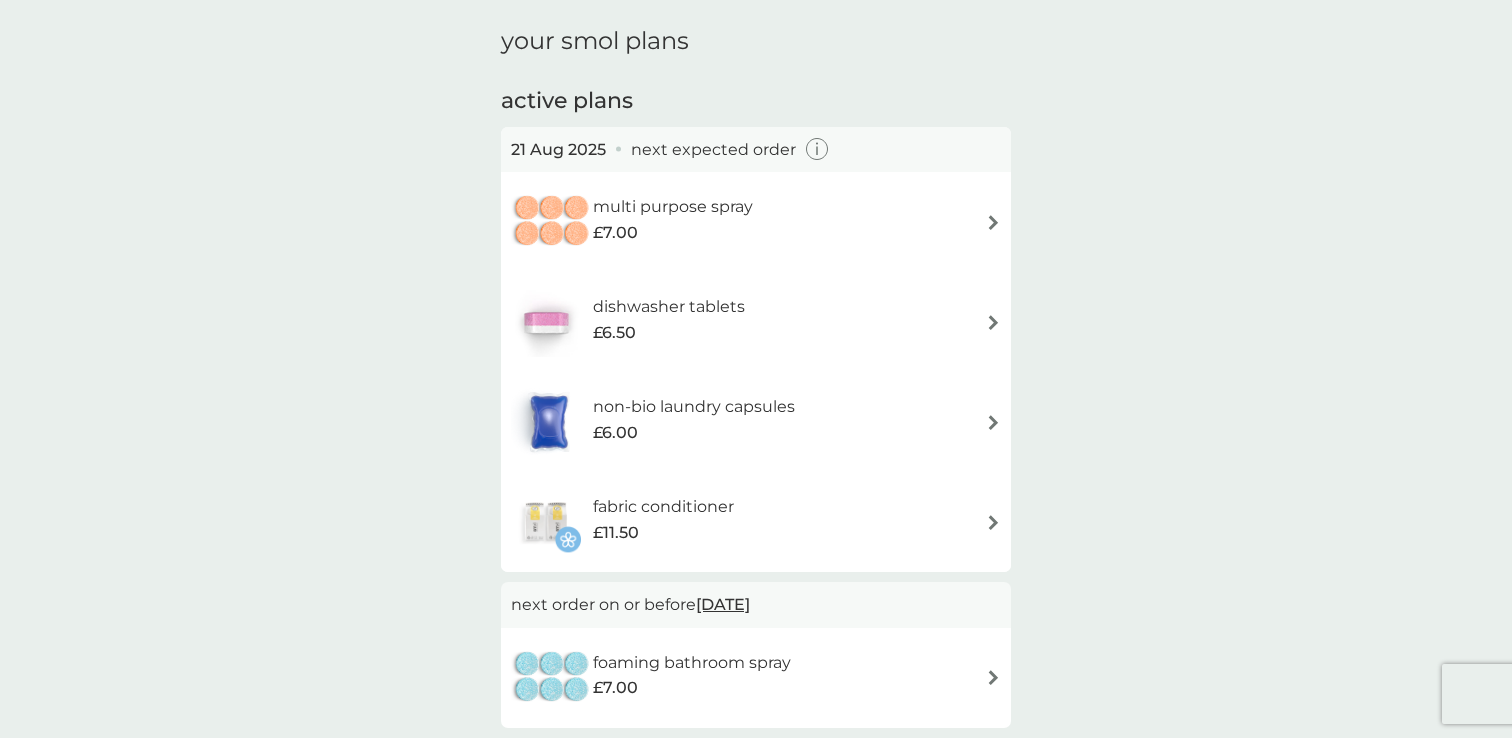 scroll, scrollTop: 82, scrollLeft: 0, axis: vertical 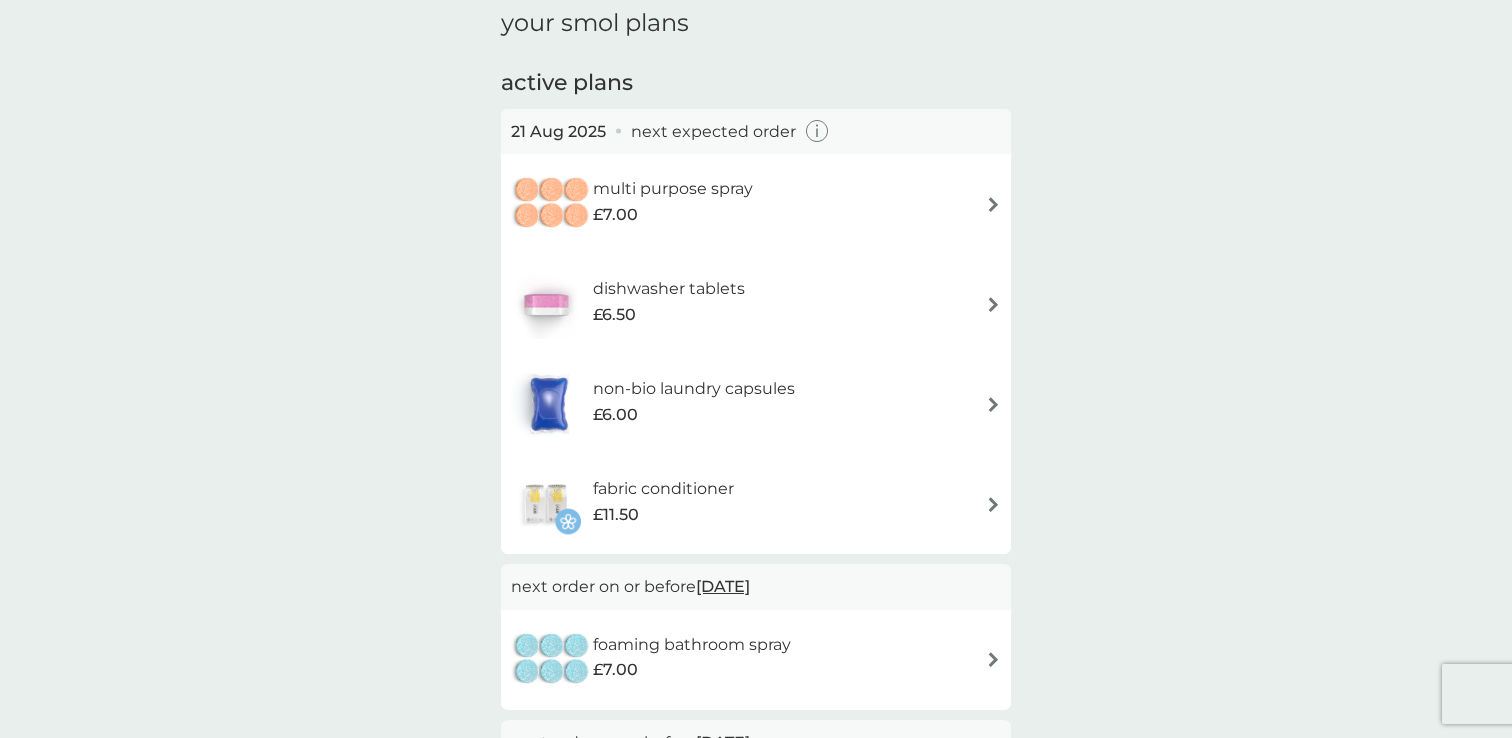 click on "multi purpose spray £7.00" at bounding box center [756, 204] 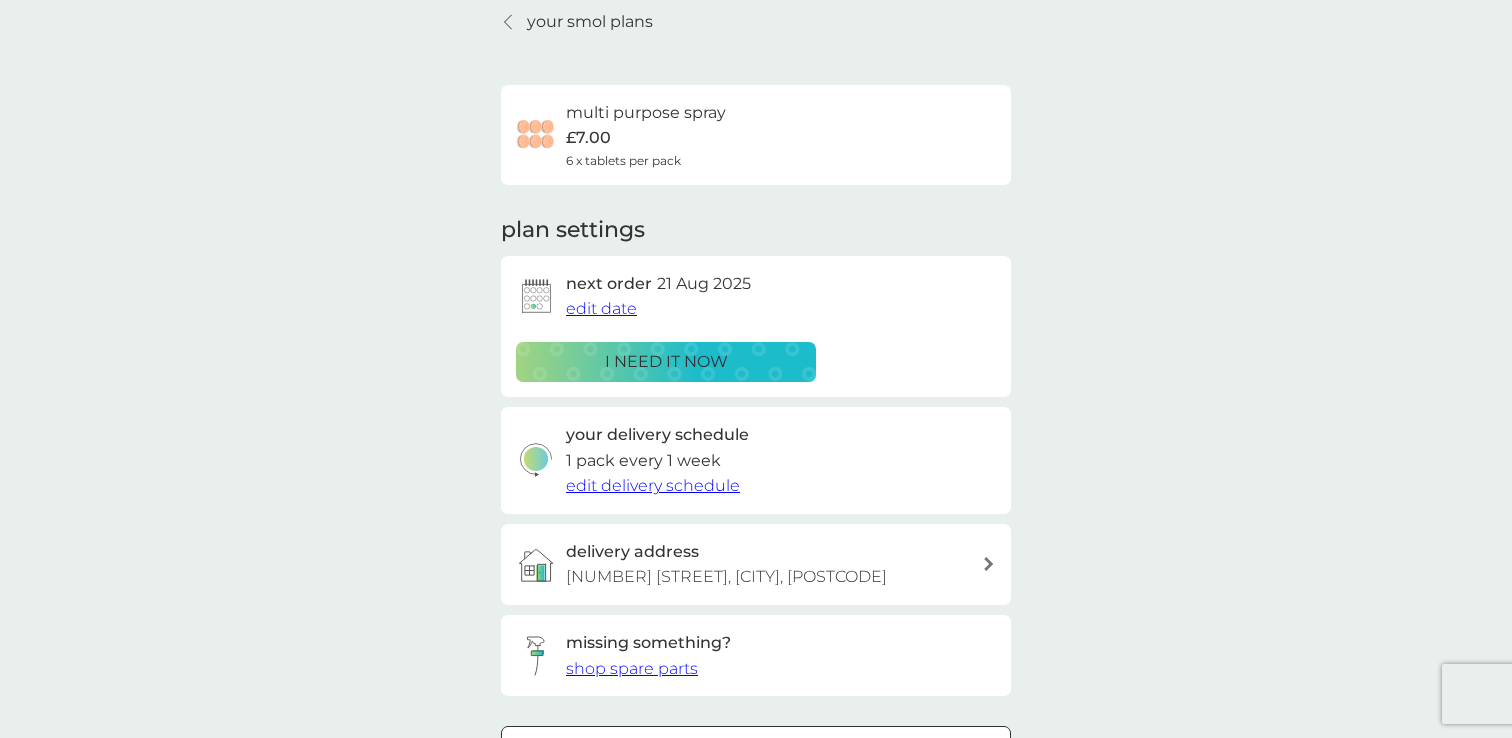 scroll, scrollTop: 0, scrollLeft: 0, axis: both 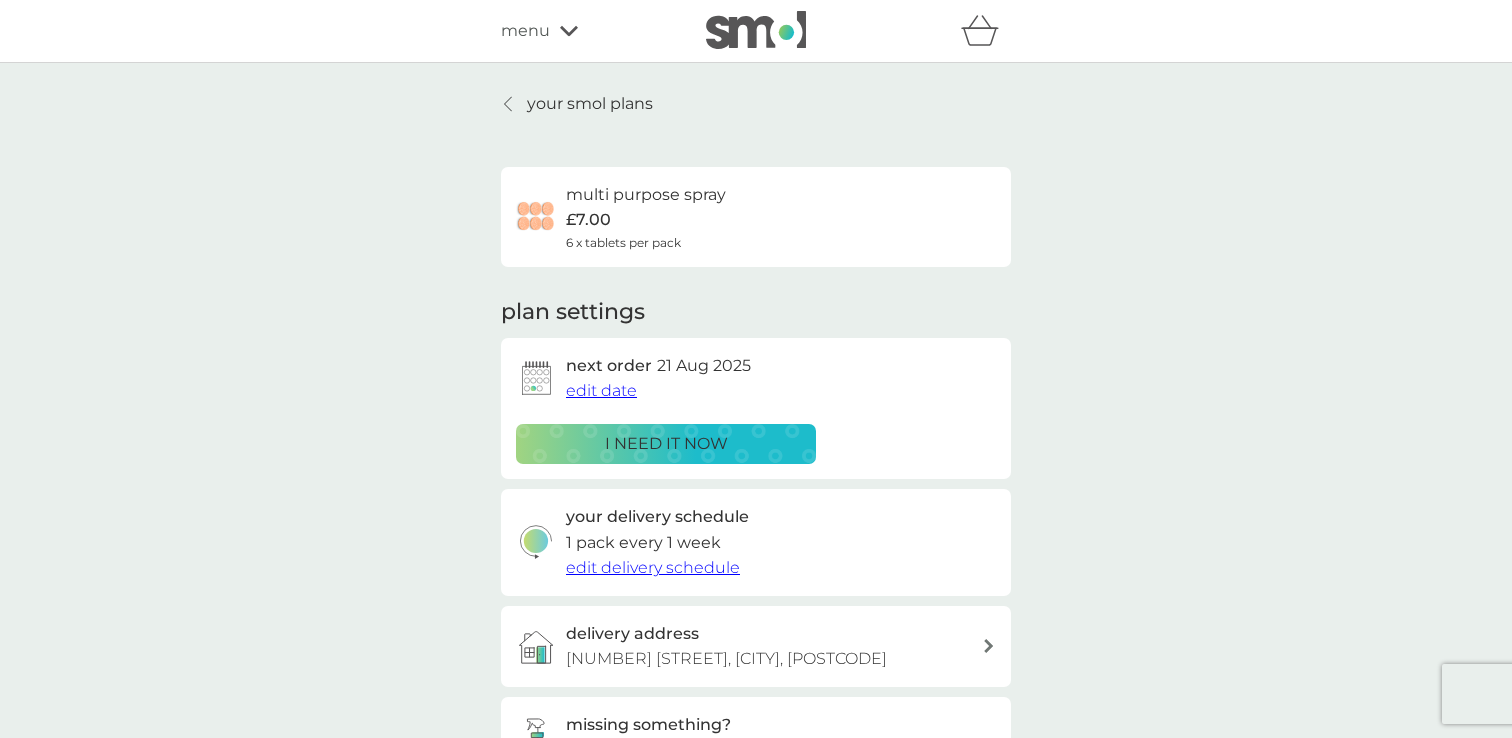 click on "edit date" at bounding box center [601, 390] 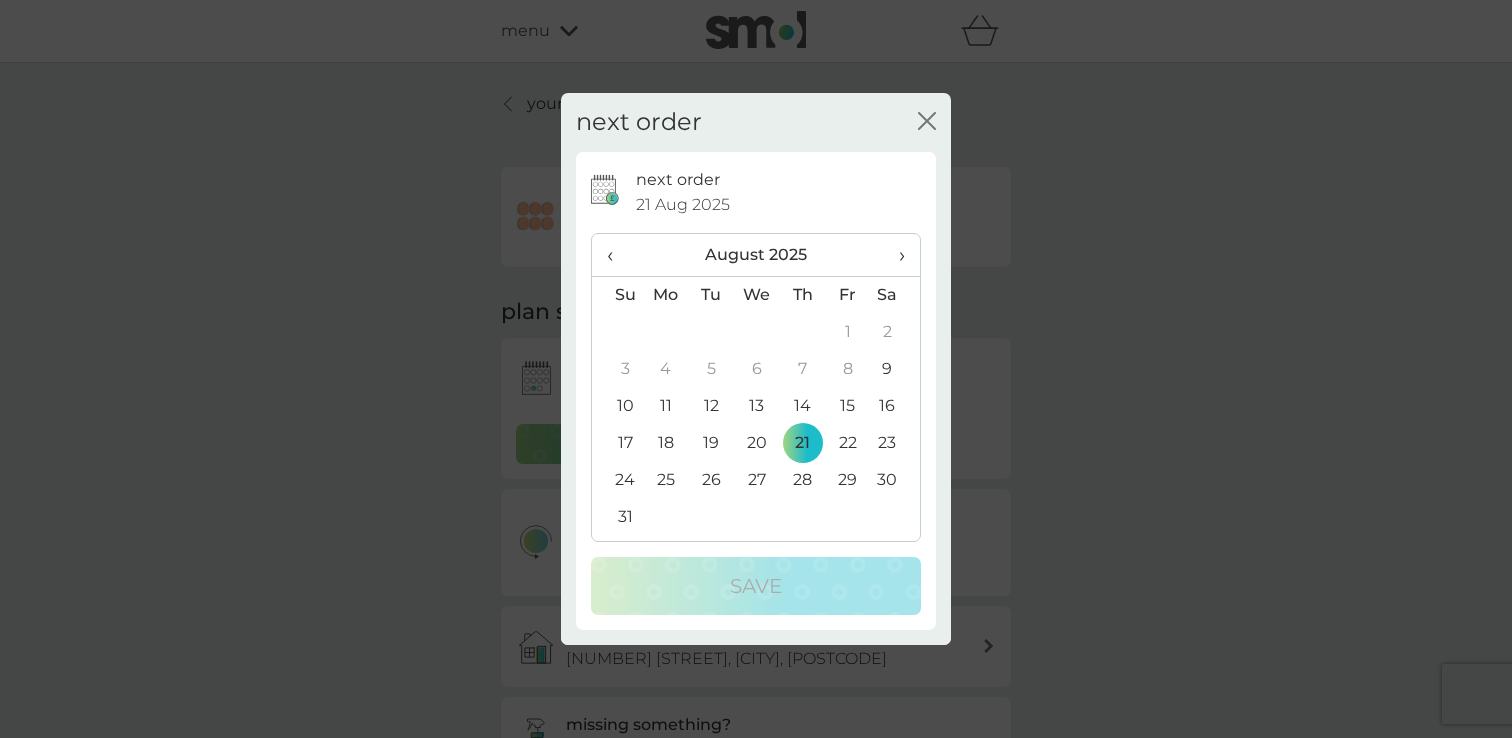 click on "15" at bounding box center (847, 406) 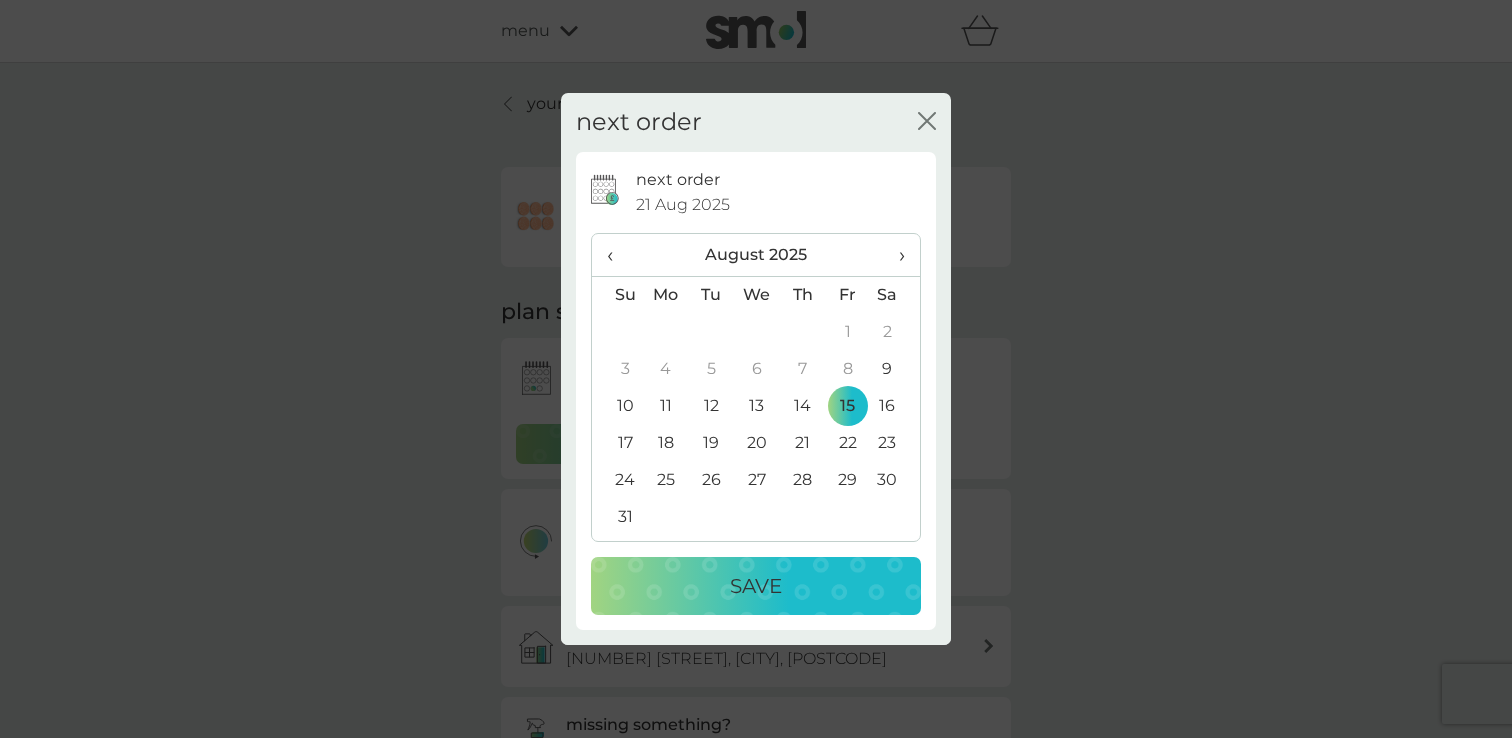 click on "Save" at bounding box center (756, 586) 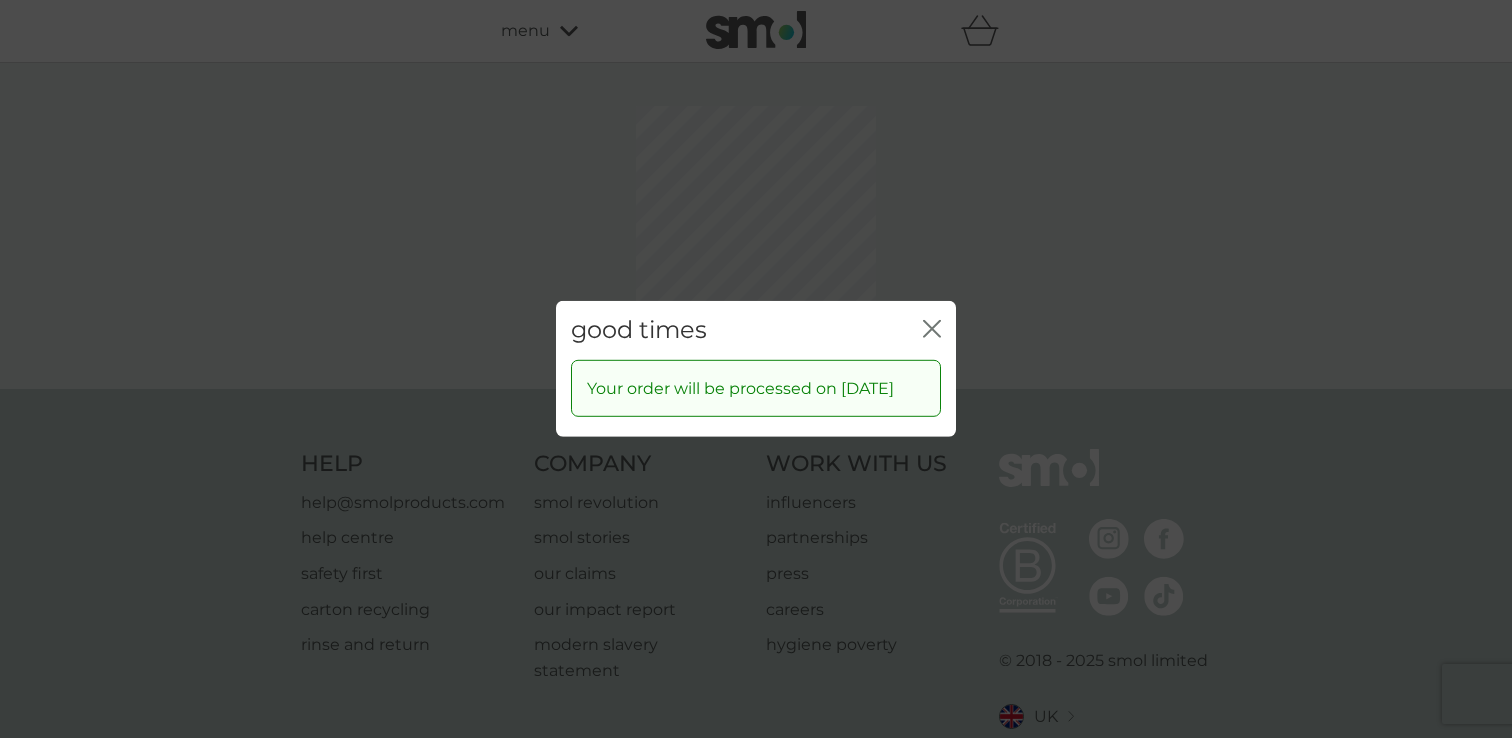 click on "close" 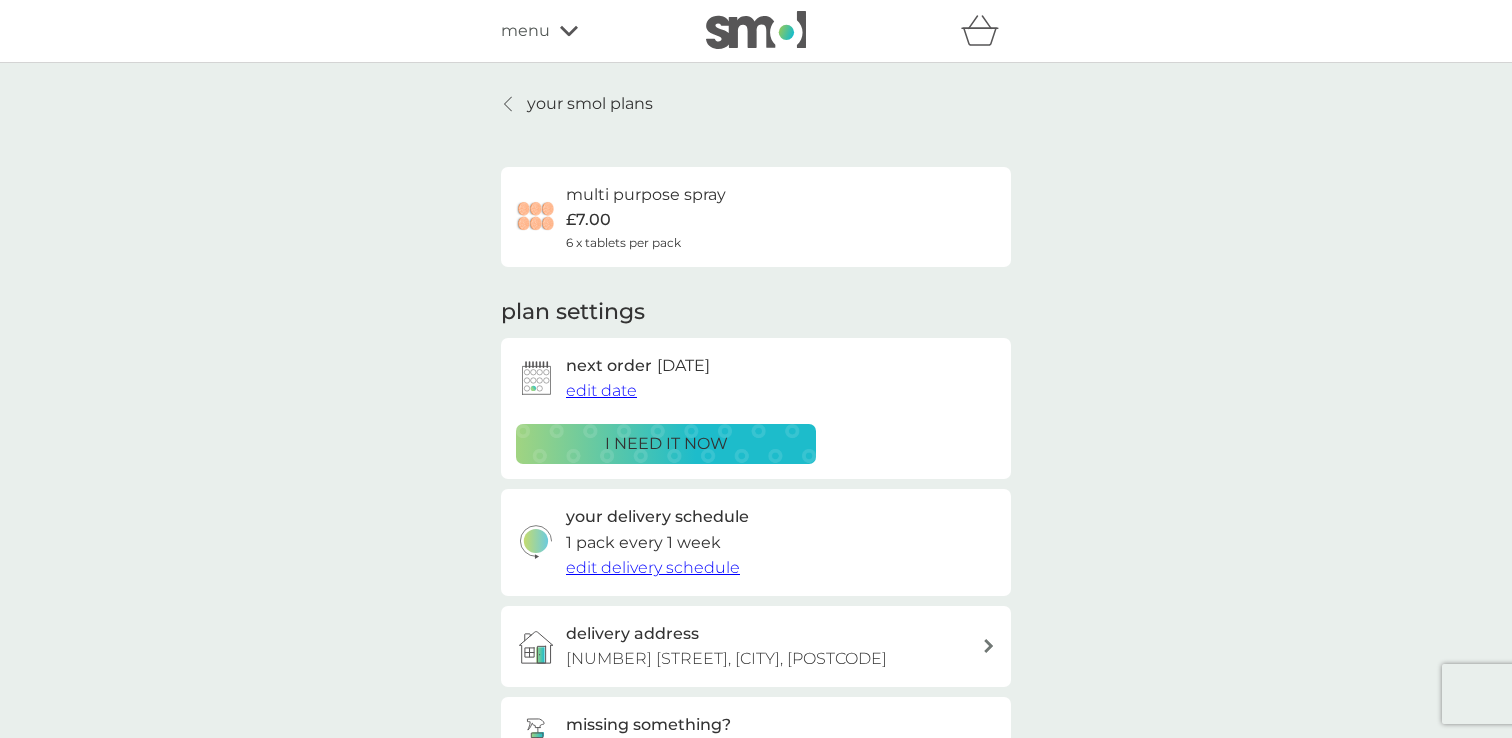 click on "your smol plans" at bounding box center (590, 104) 